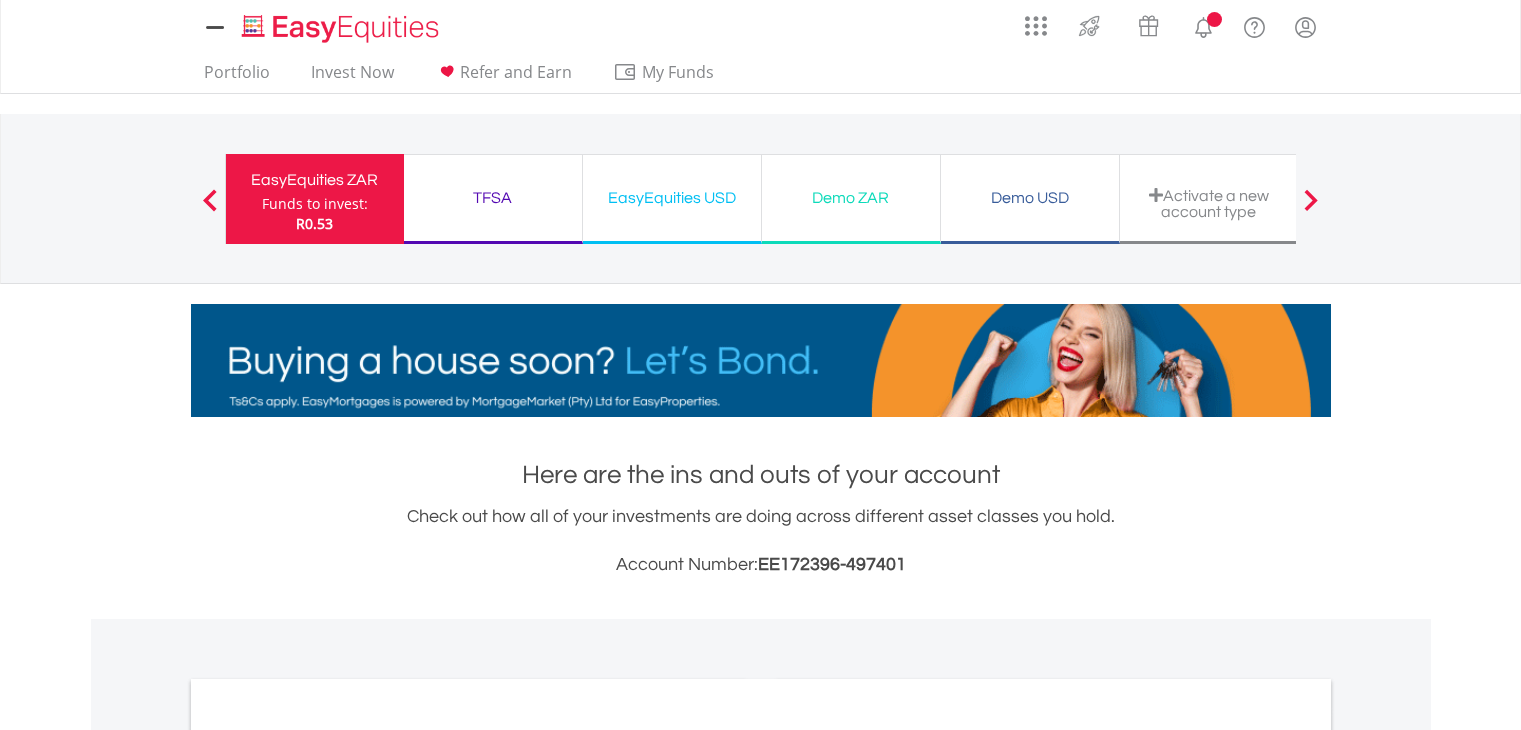 scroll, scrollTop: 0, scrollLeft: 0, axis: both 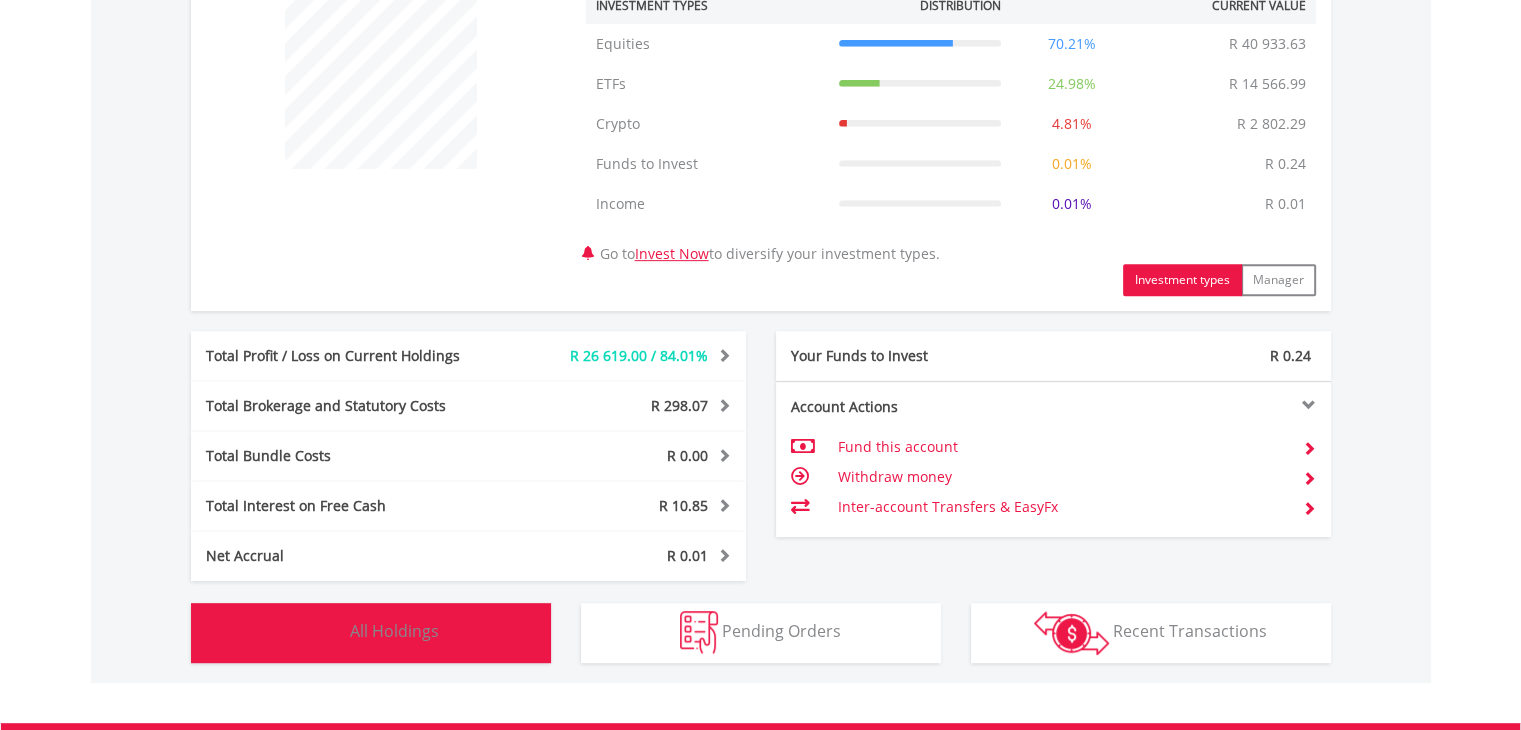 click on "All Holdings" at bounding box center [394, 631] 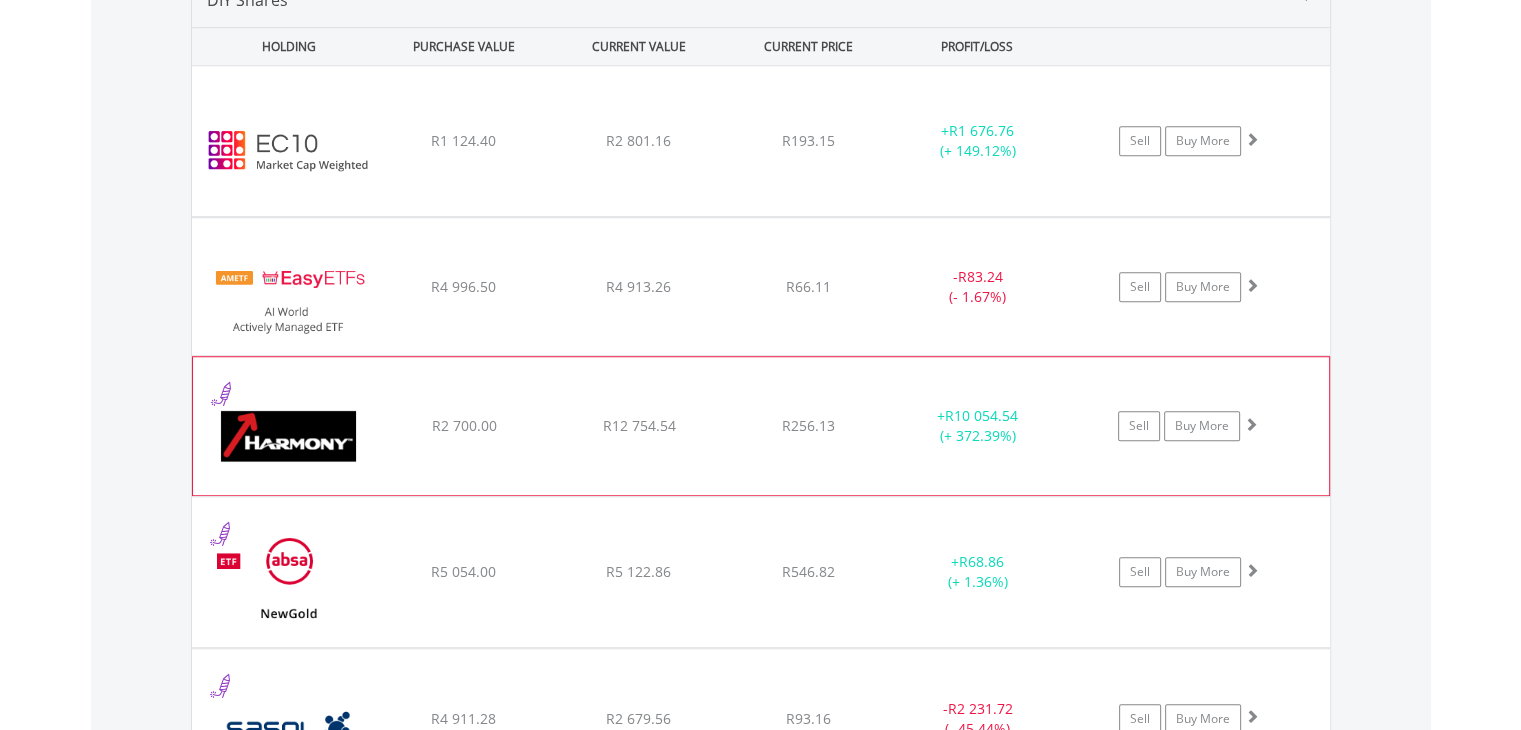 scroll, scrollTop: 1521, scrollLeft: 0, axis: vertical 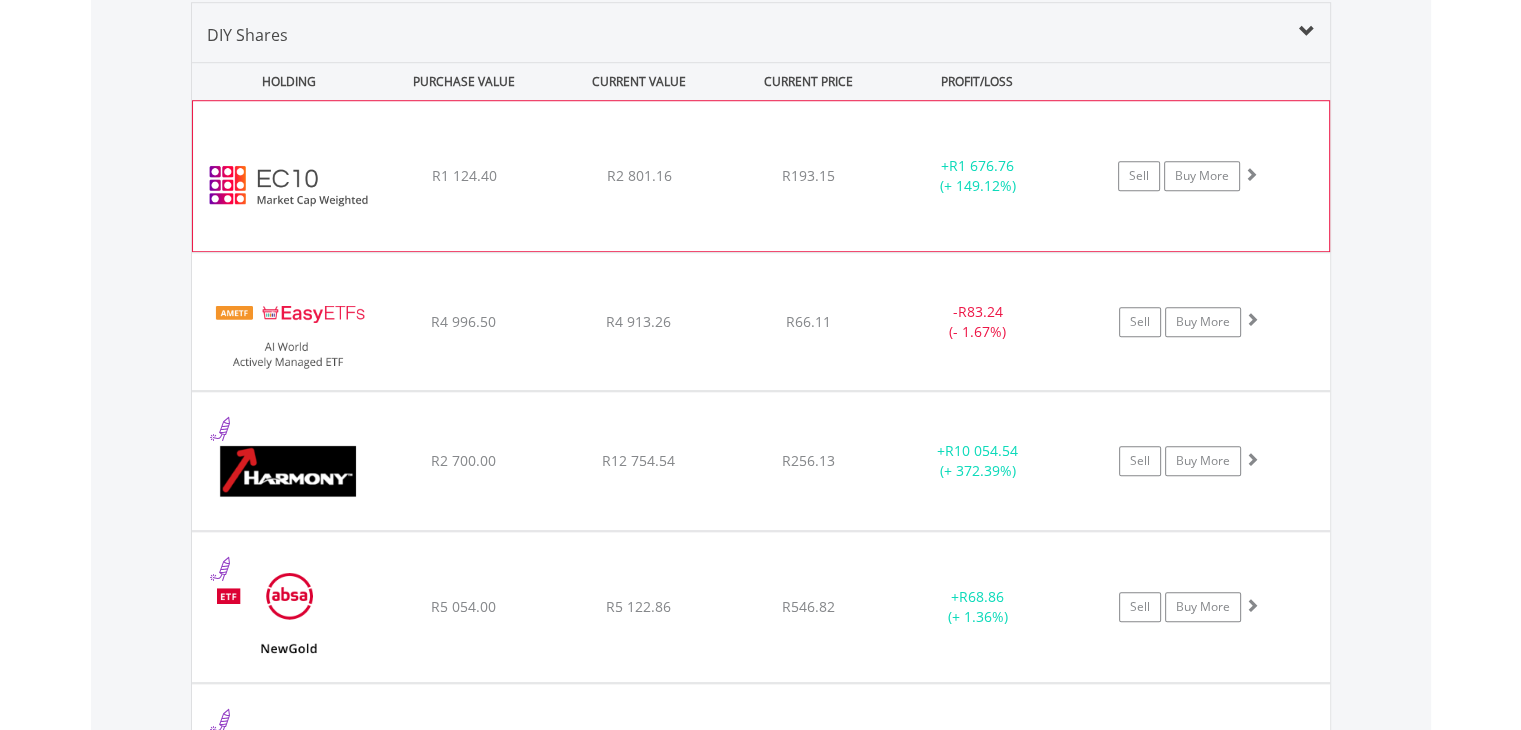 click on "﻿
EasyCrypto 10
R1 124.40
R2 801.16
R193.15
+  R1 676.76 (+ 149.12%)
Sell
Buy More" at bounding box center (761, 176) 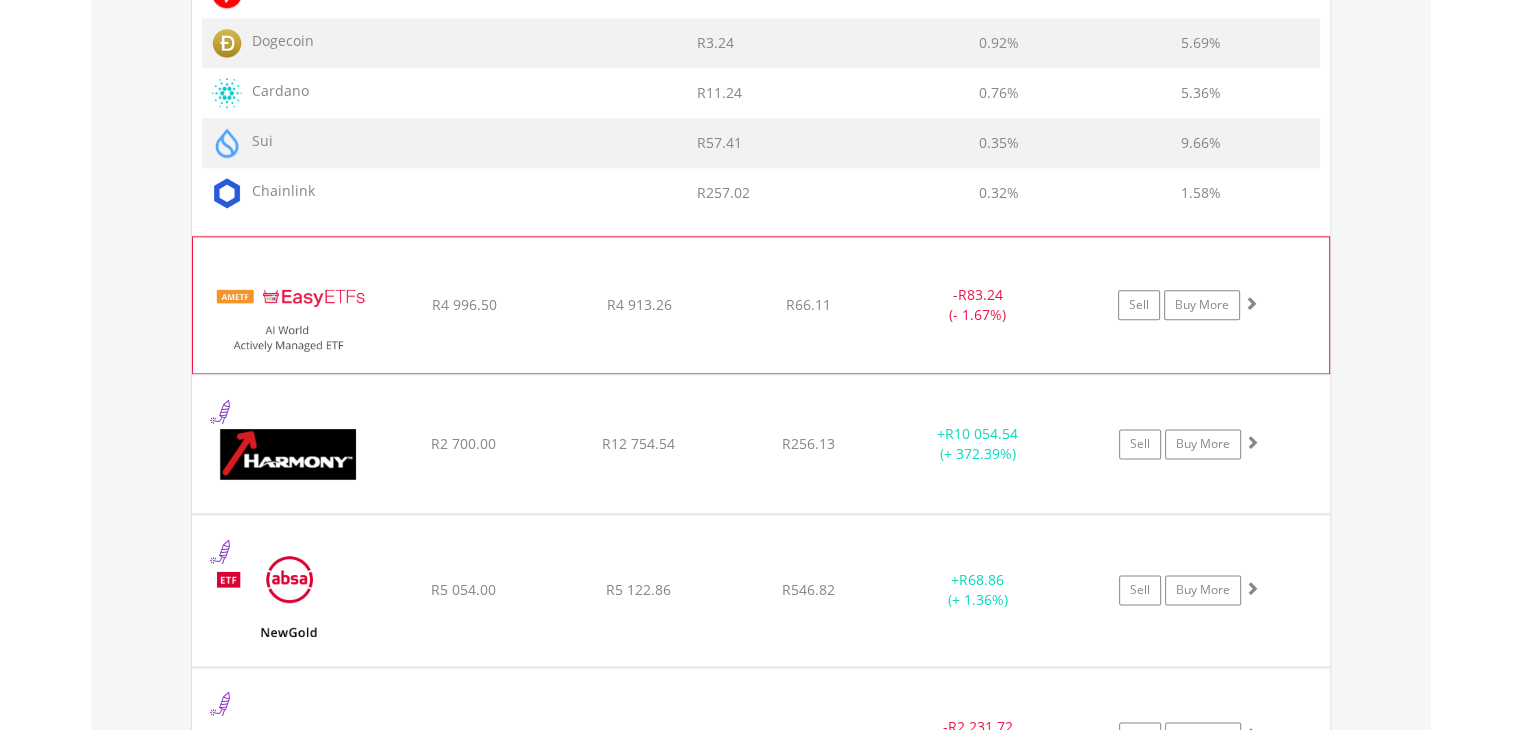 scroll, scrollTop: 2522, scrollLeft: 0, axis: vertical 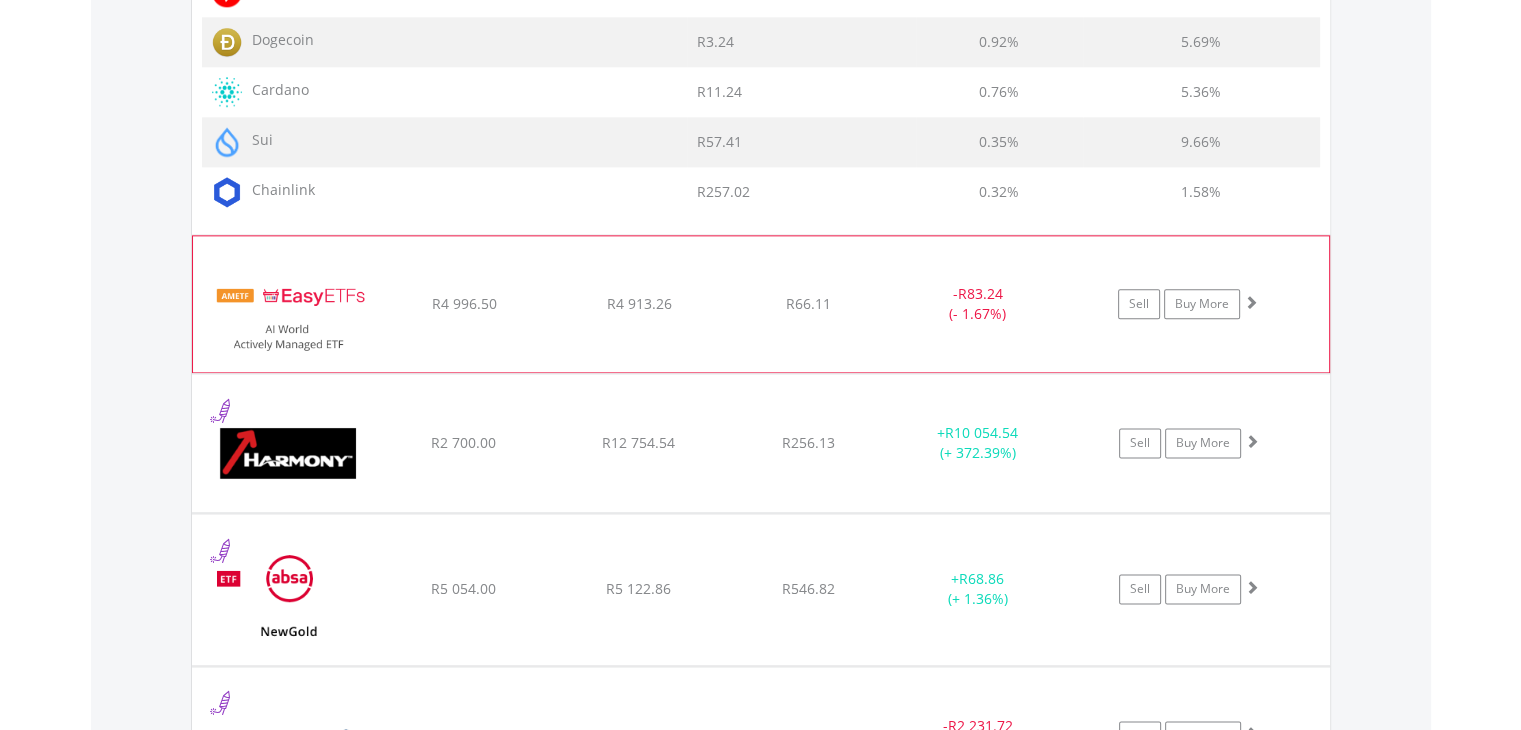 click on "Sell
Buy More" at bounding box center (1199, -825) 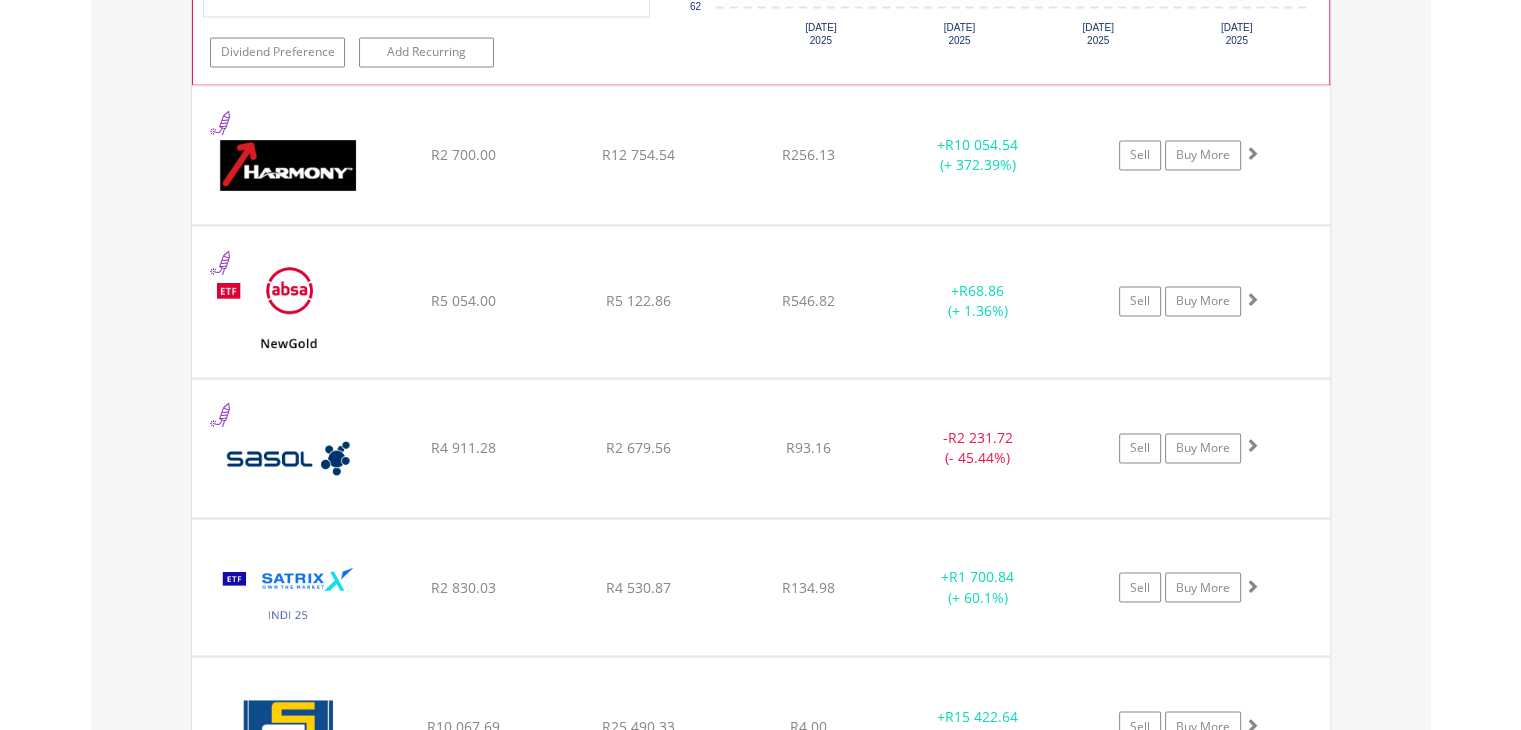 scroll, scrollTop: 3222, scrollLeft: 0, axis: vertical 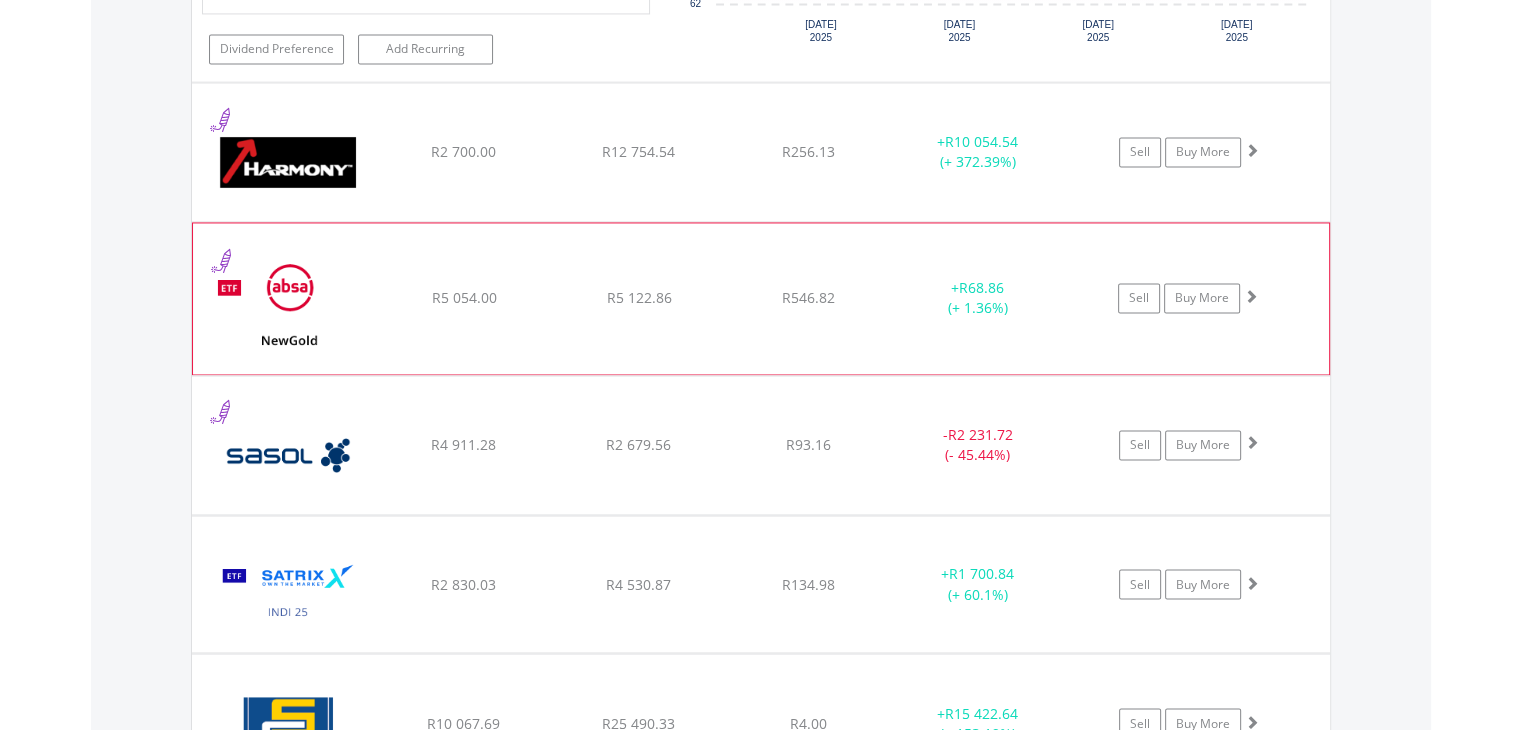 click on "R546.82" at bounding box center (808, -1525) 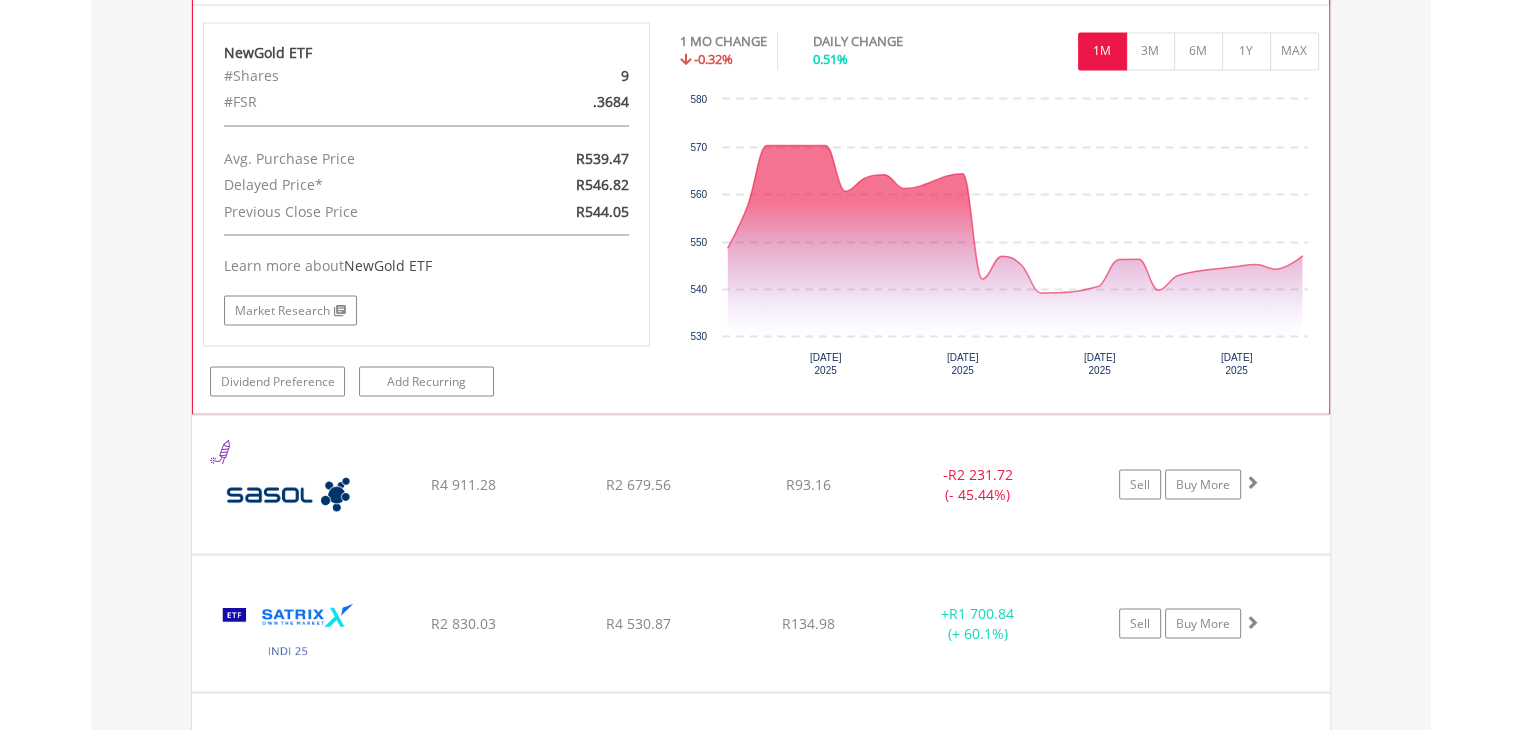 scroll, scrollTop: 3722, scrollLeft: 0, axis: vertical 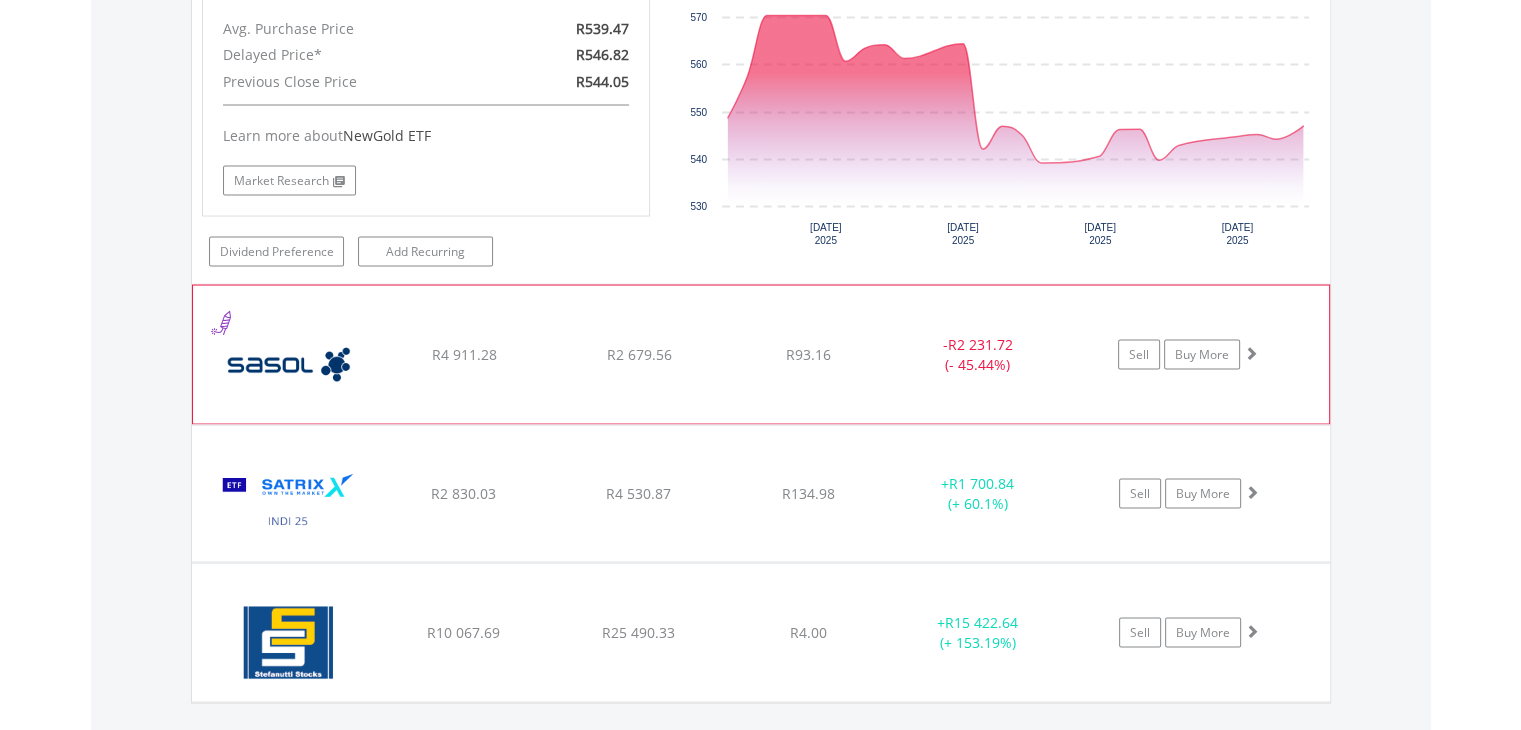 click on "﻿
Sasol Limited
R4 911.28
R2 679.56
R93.16
-  R2 231.72 (- 45.44%)
Sell
Buy More" at bounding box center (761, -2025) 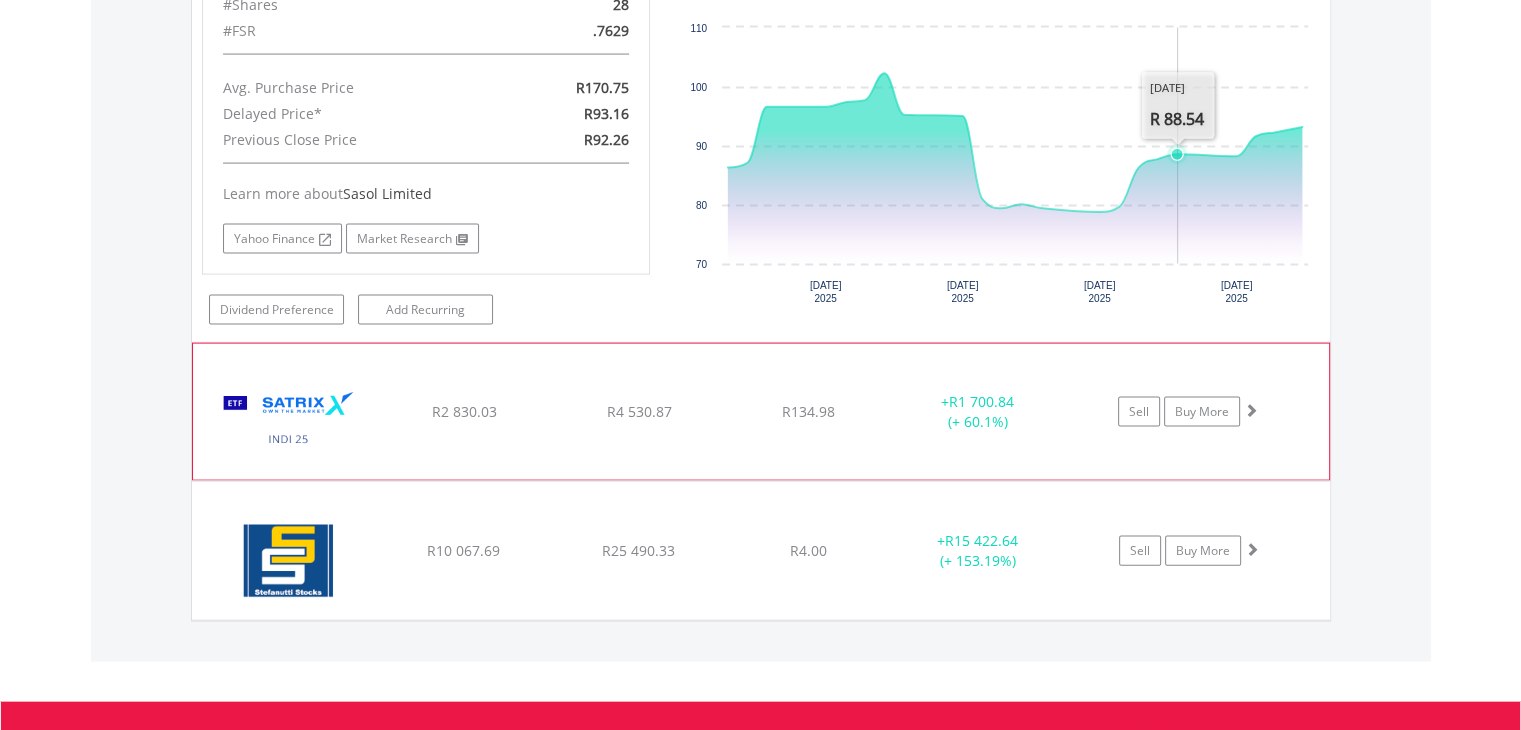 scroll, scrollTop: 4222, scrollLeft: 0, axis: vertical 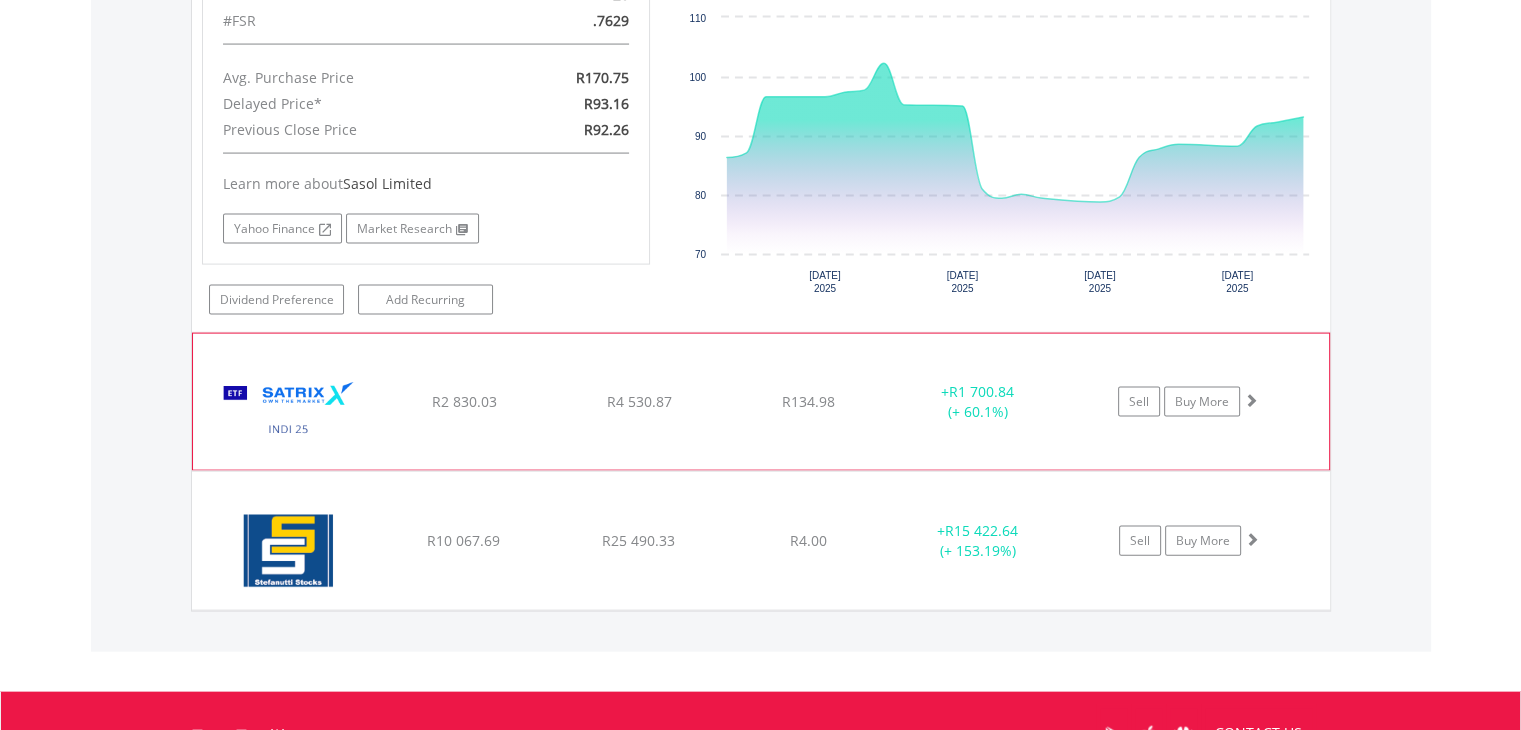 click on "+  R1 700.84 (+ 60.1%)" at bounding box center [978, -2525] 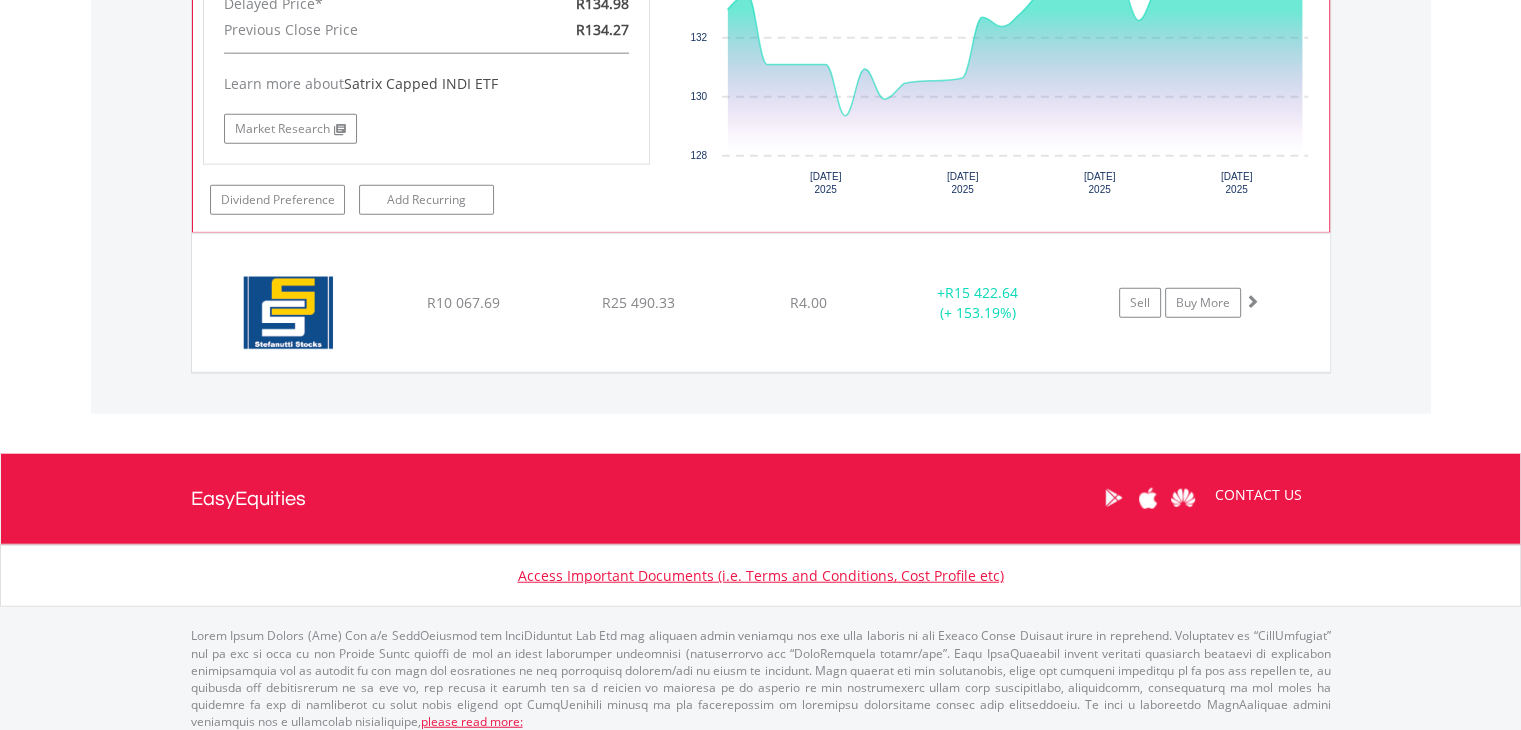 scroll, scrollTop: 4870, scrollLeft: 0, axis: vertical 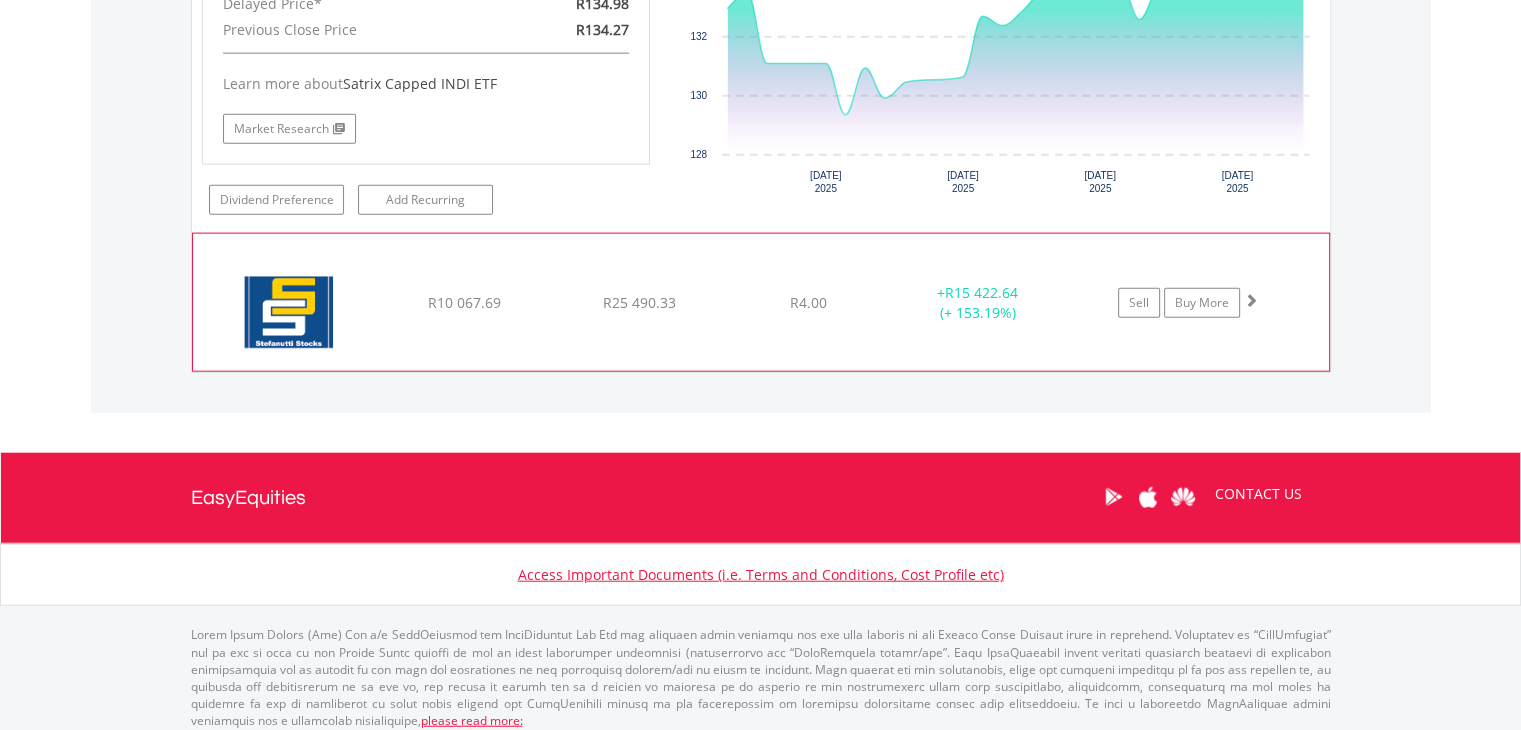 click on "﻿
Stefanutti Stocks Holdings Limited
R10 067.69
R25 490.33
R4.00
+  R15 422.64 (+ 153.19%)
Sell
Buy More" at bounding box center [761, -3173] 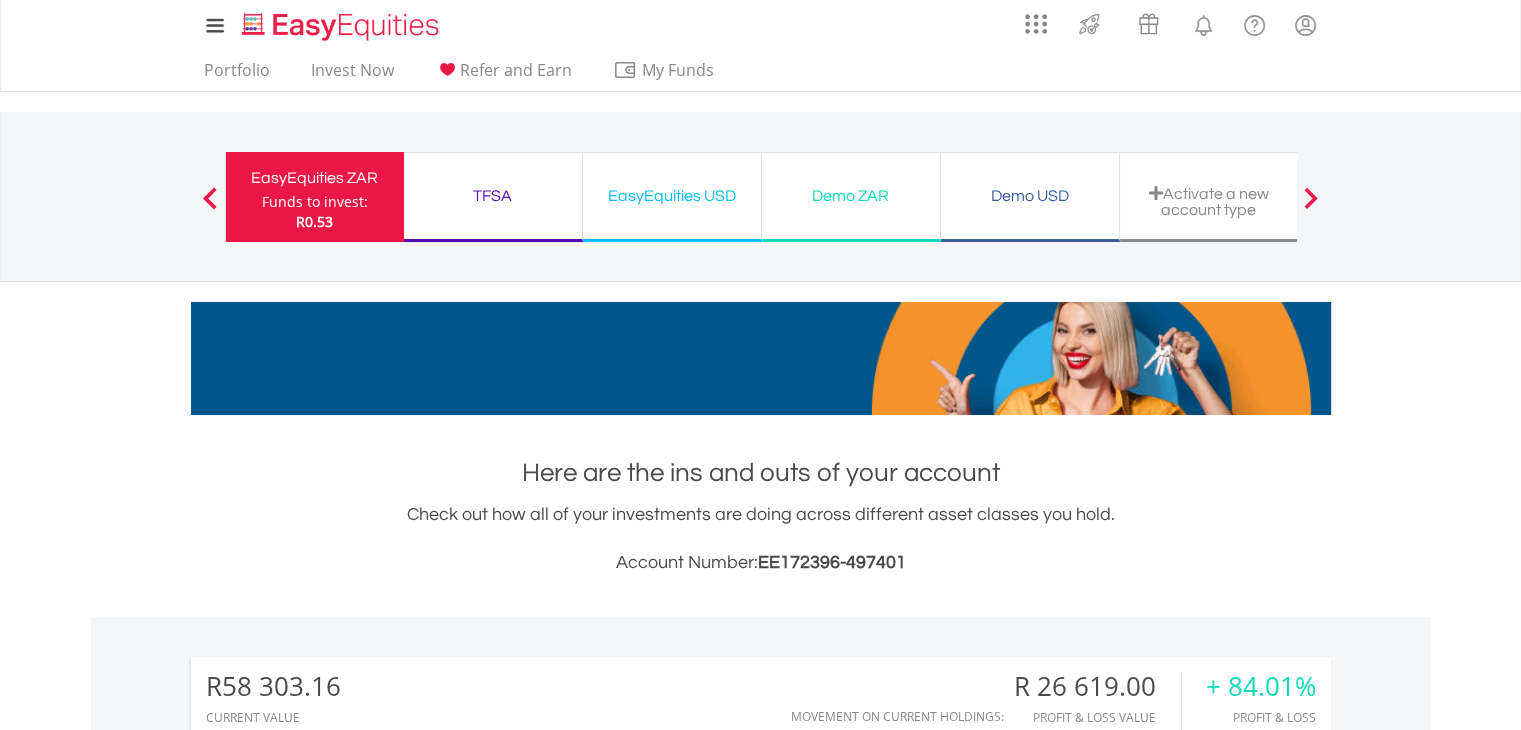 scroll, scrollTop: 0, scrollLeft: 0, axis: both 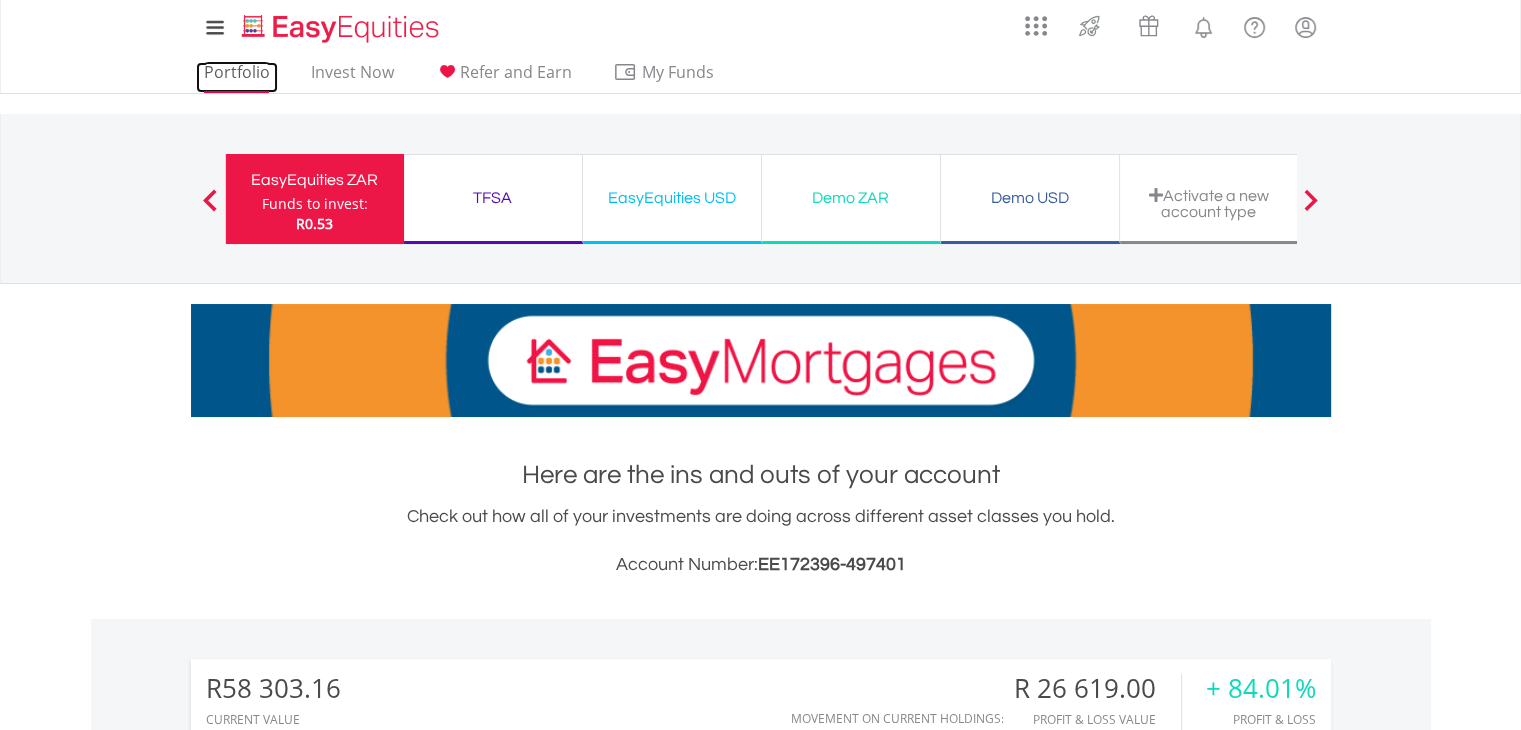 click on "Portfolio" at bounding box center (237, 77) 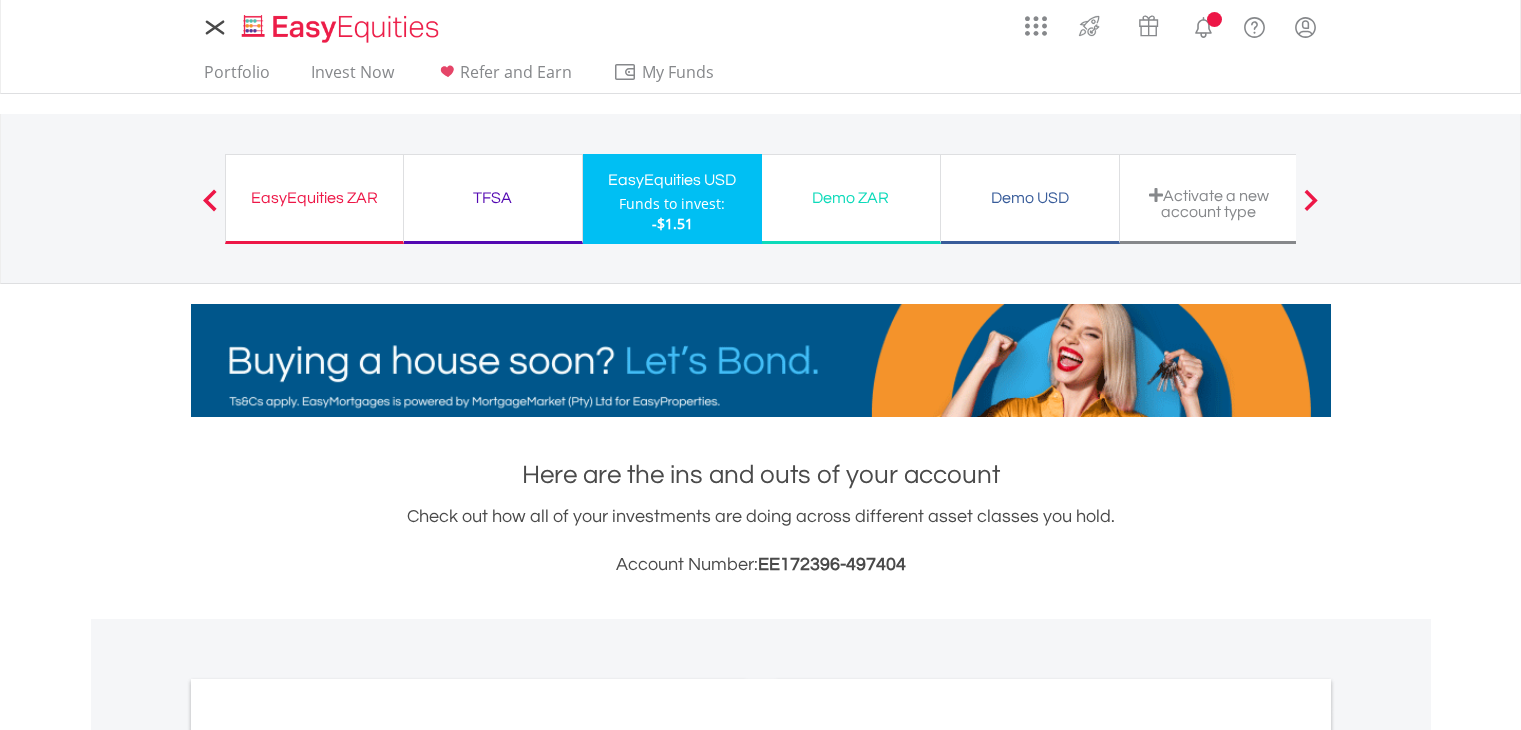 scroll, scrollTop: 0, scrollLeft: 0, axis: both 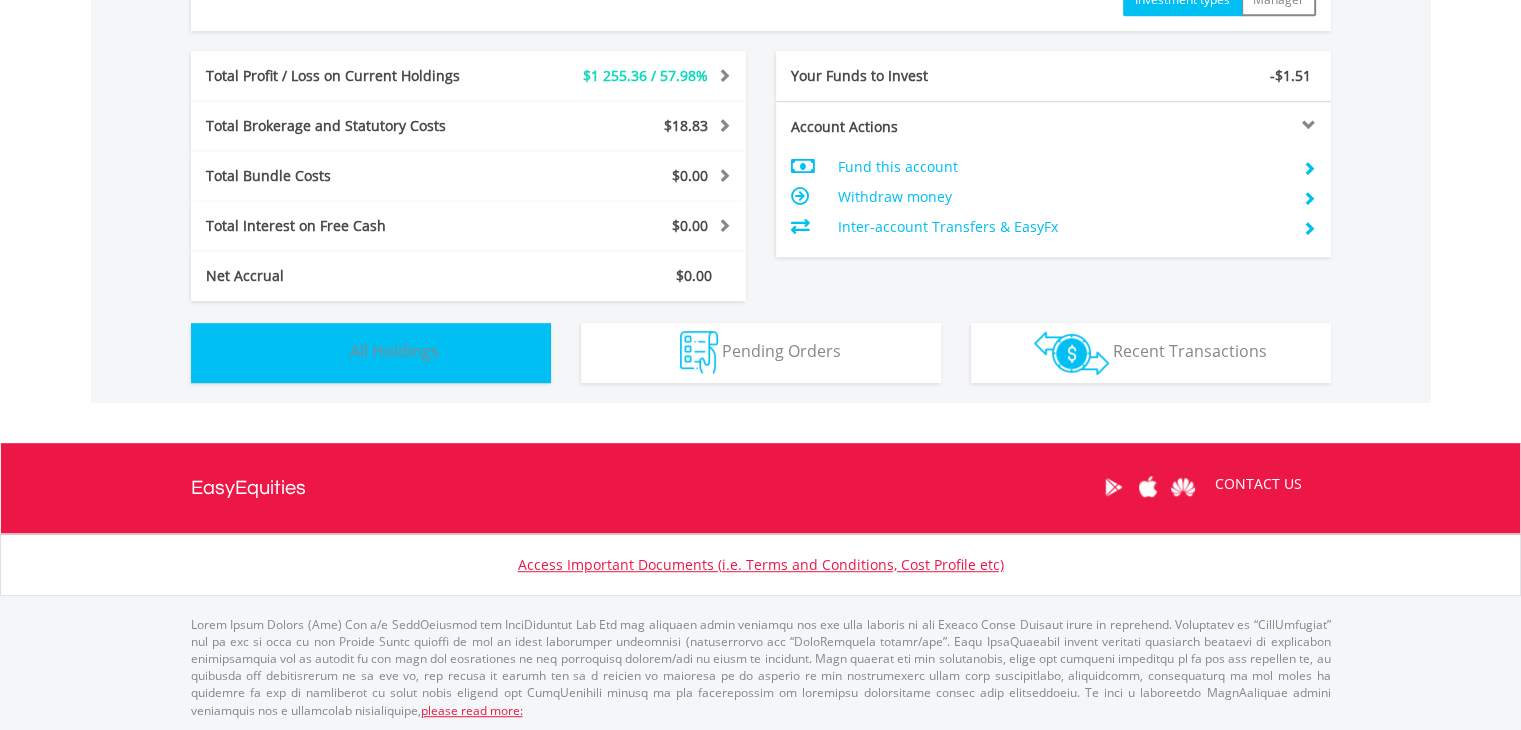 click on "Holdings
All Holdings" at bounding box center [371, 353] 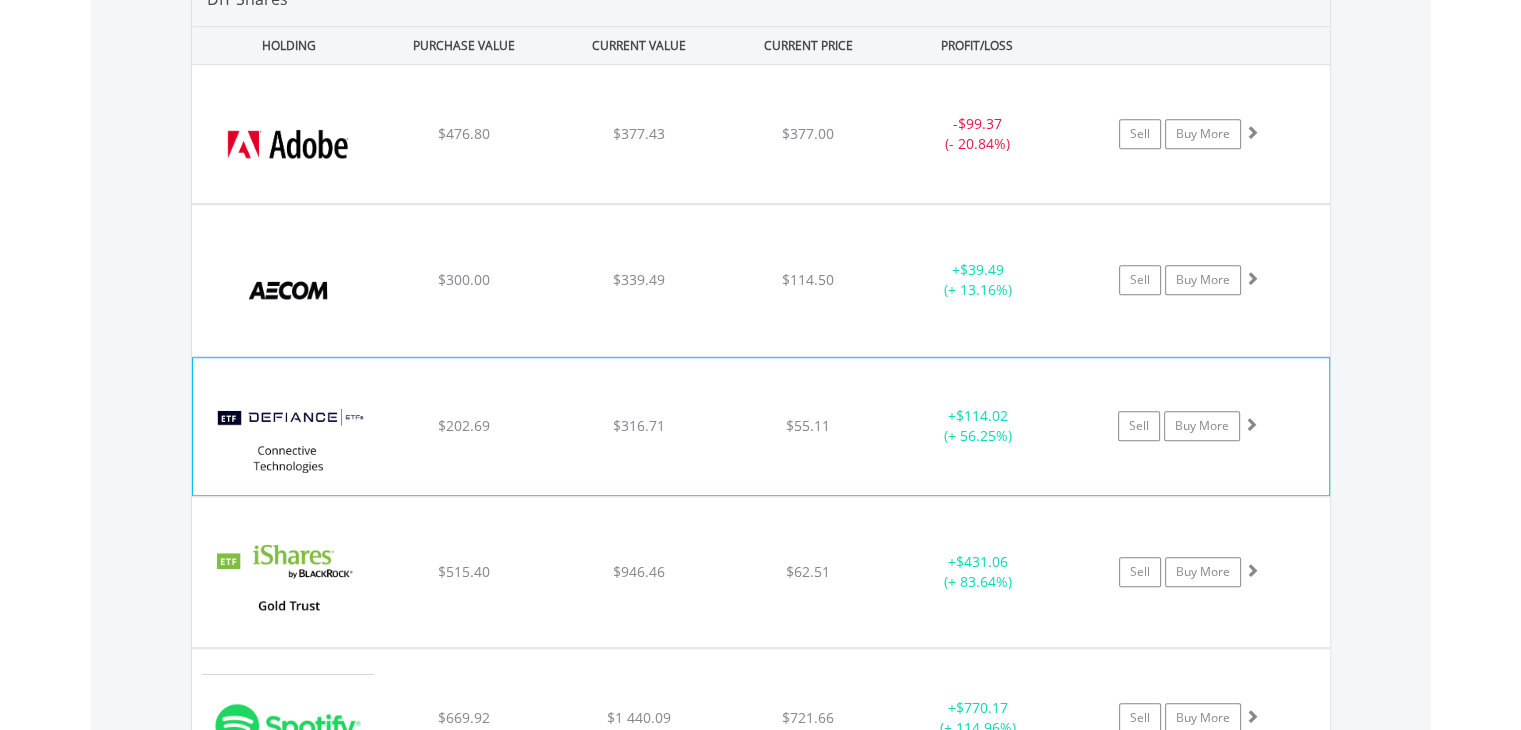 scroll, scrollTop: 1600, scrollLeft: 0, axis: vertical 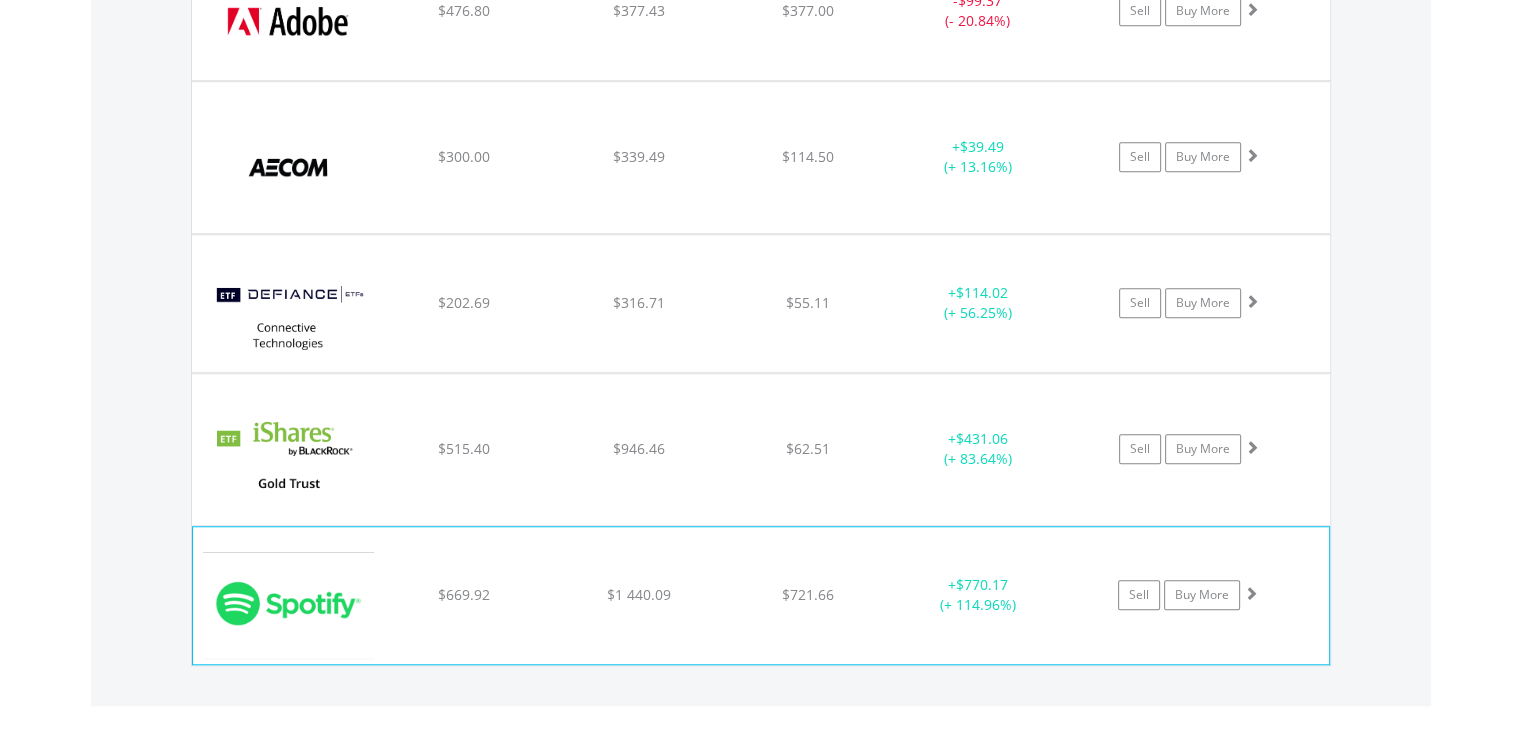 click on "﻿
Spotify Technology SA
$669.92
$1 440.09
$721.66
+  $770.17 (+ 114.96%)
Sell
Buy More" at bounding box center (761, 11) 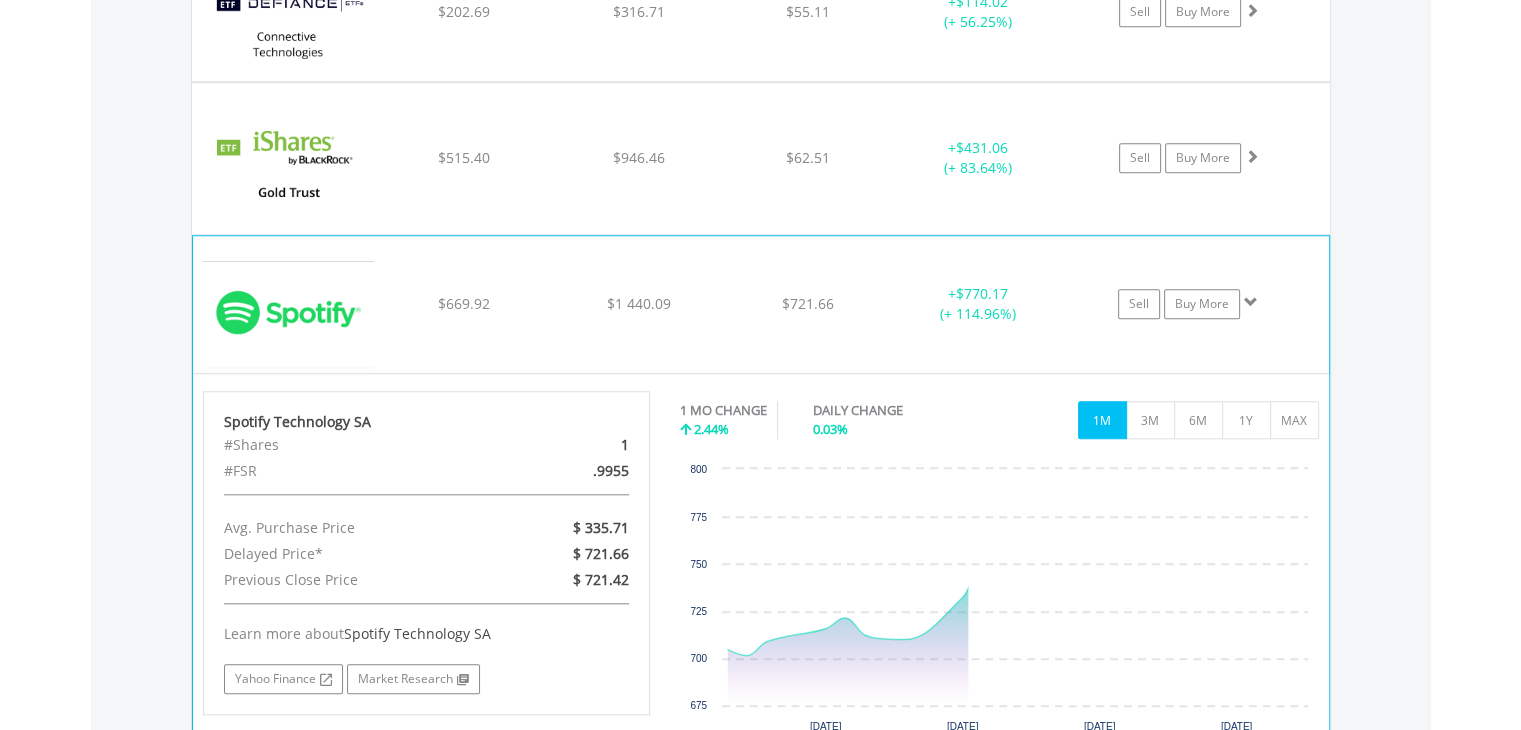 scroll, scrollTop: 1900, scrollLeft: 0, axis: vertical 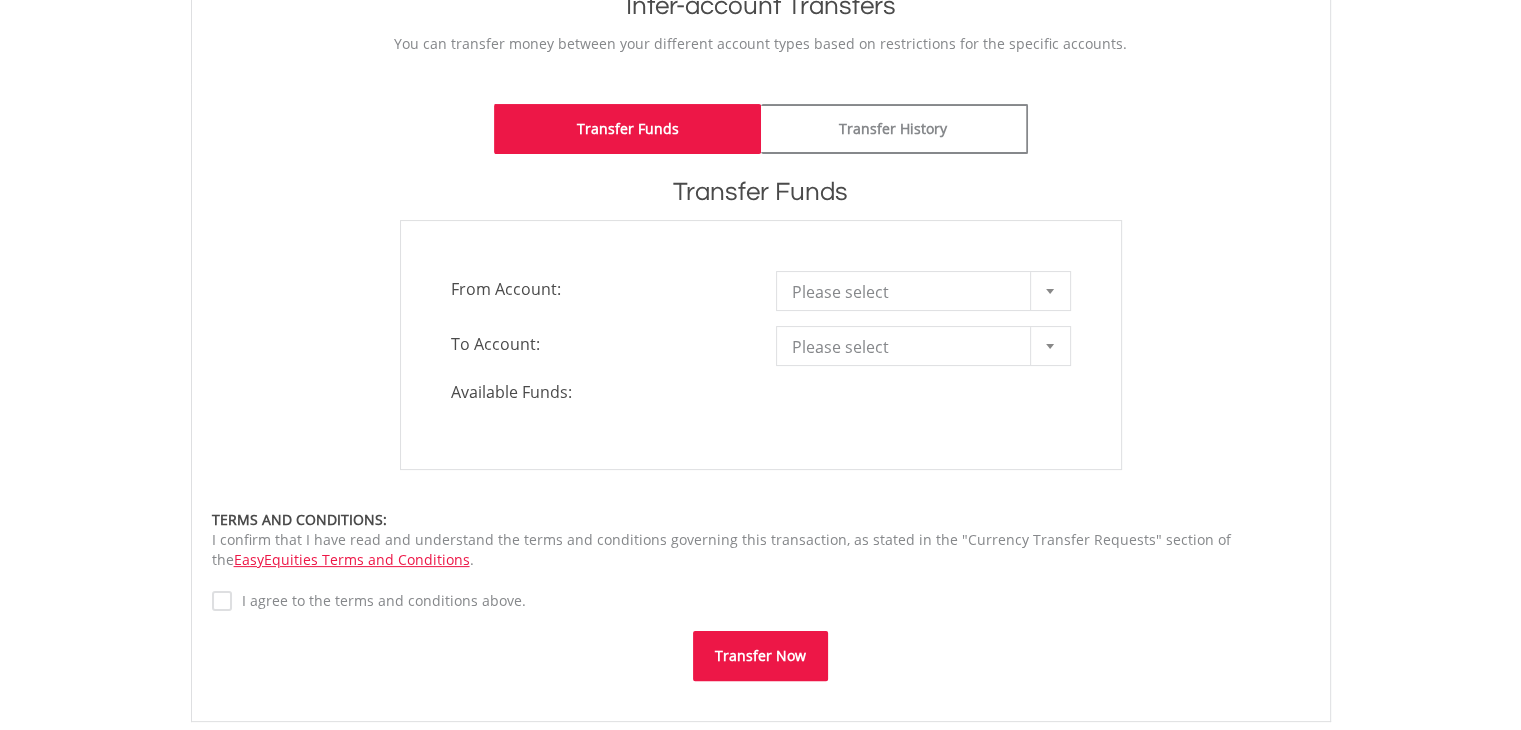 click at bounding box center [1050, 291] 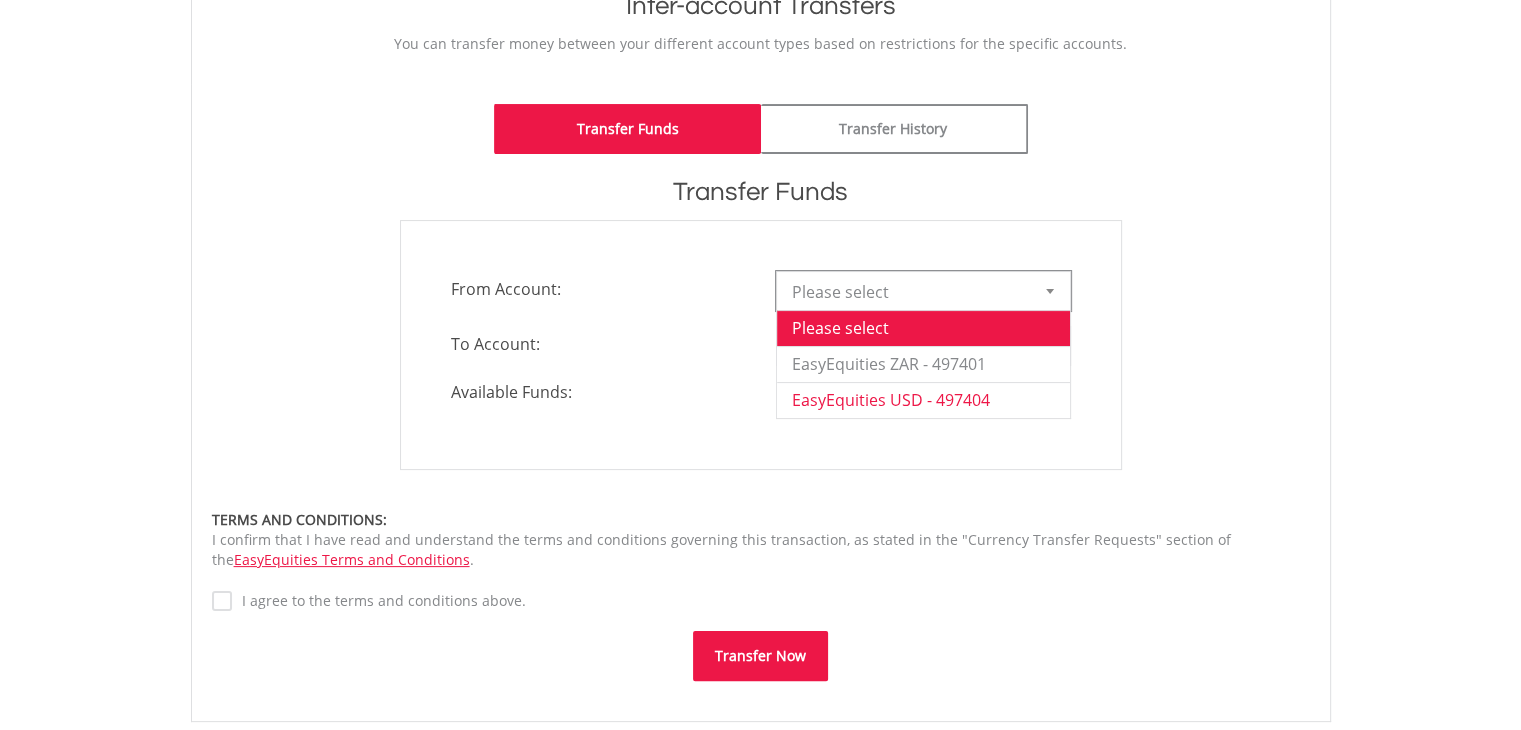 click on "EasyEquities USD - 497404" at bounding box center (923, 400) 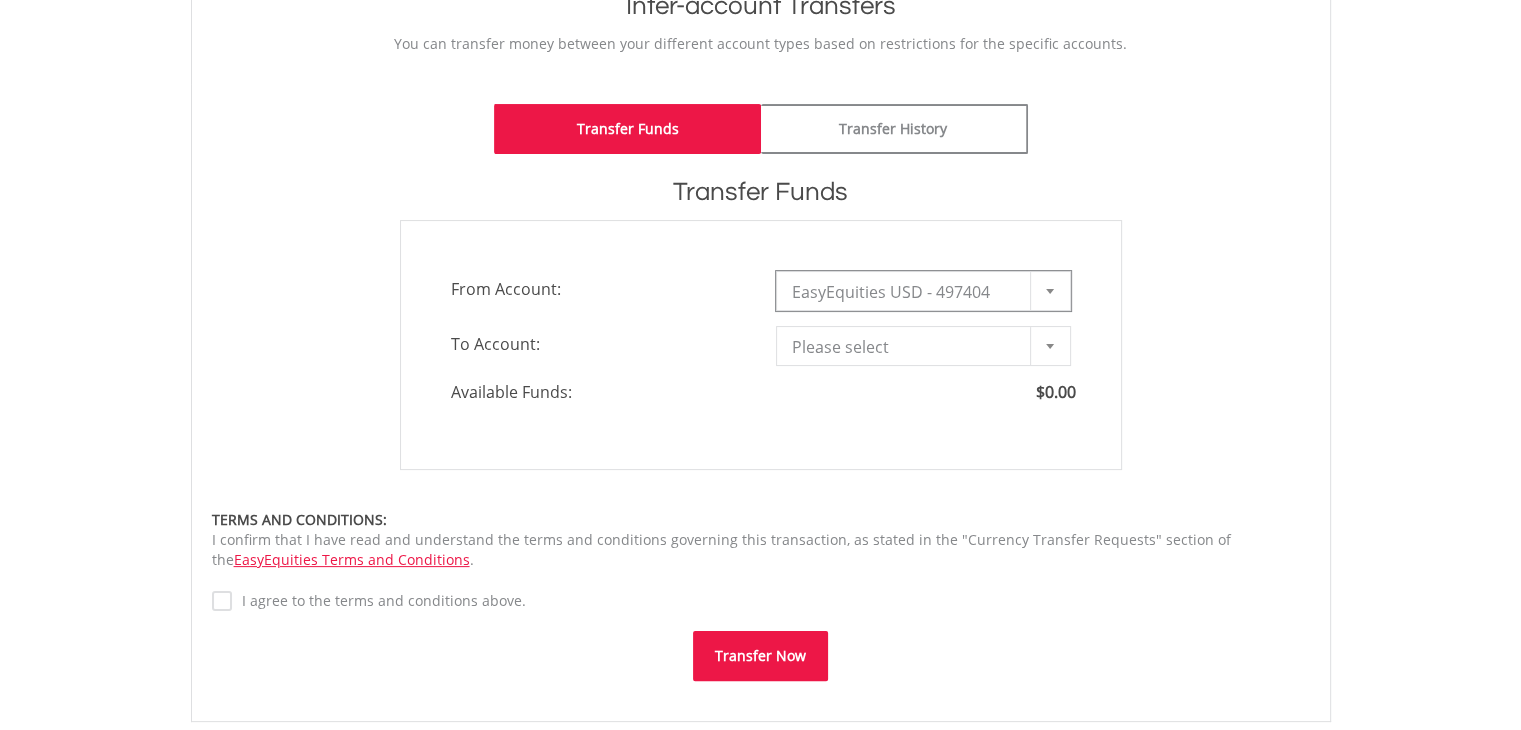 click at bounding box center (1050, 346) 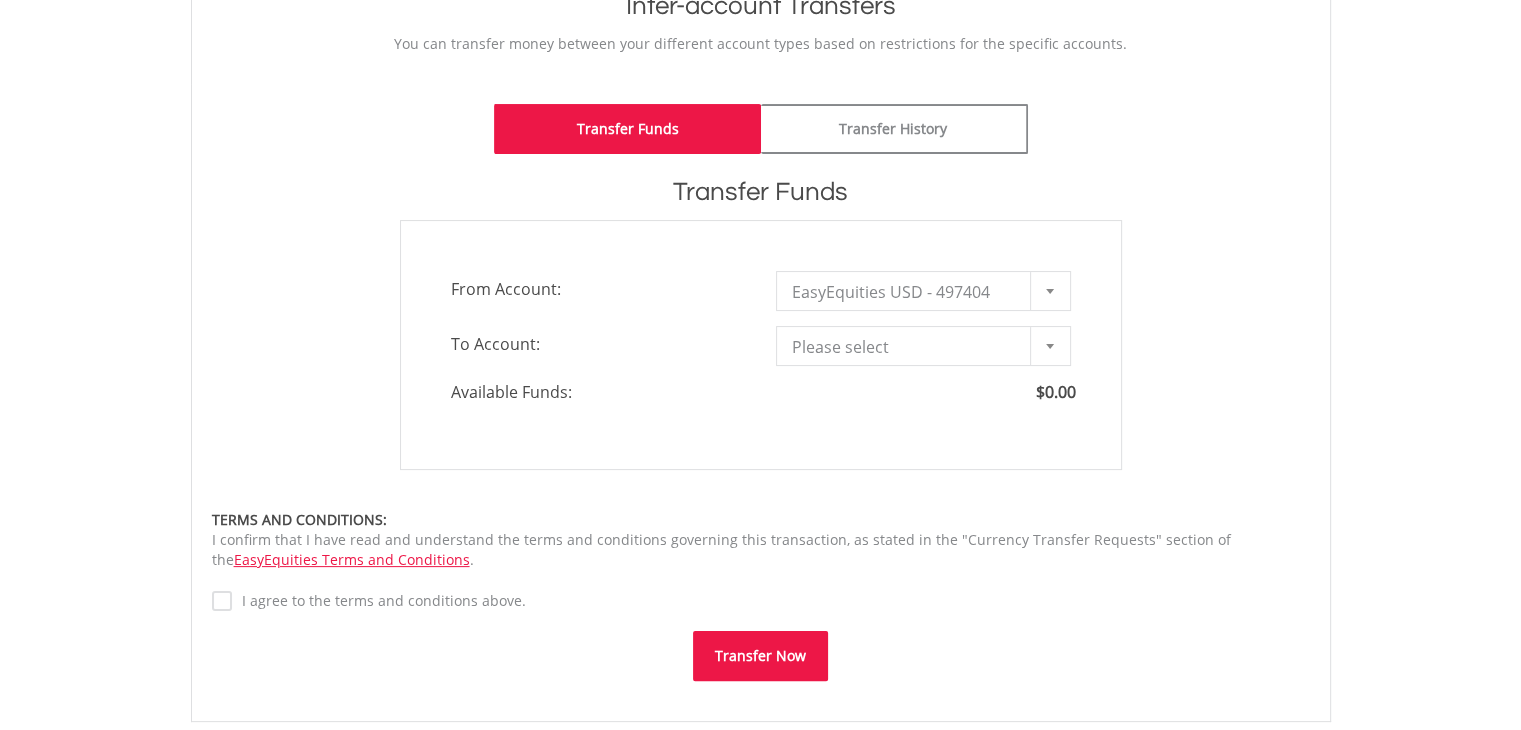 click on "To Account:" at bounding box center (598, 344) 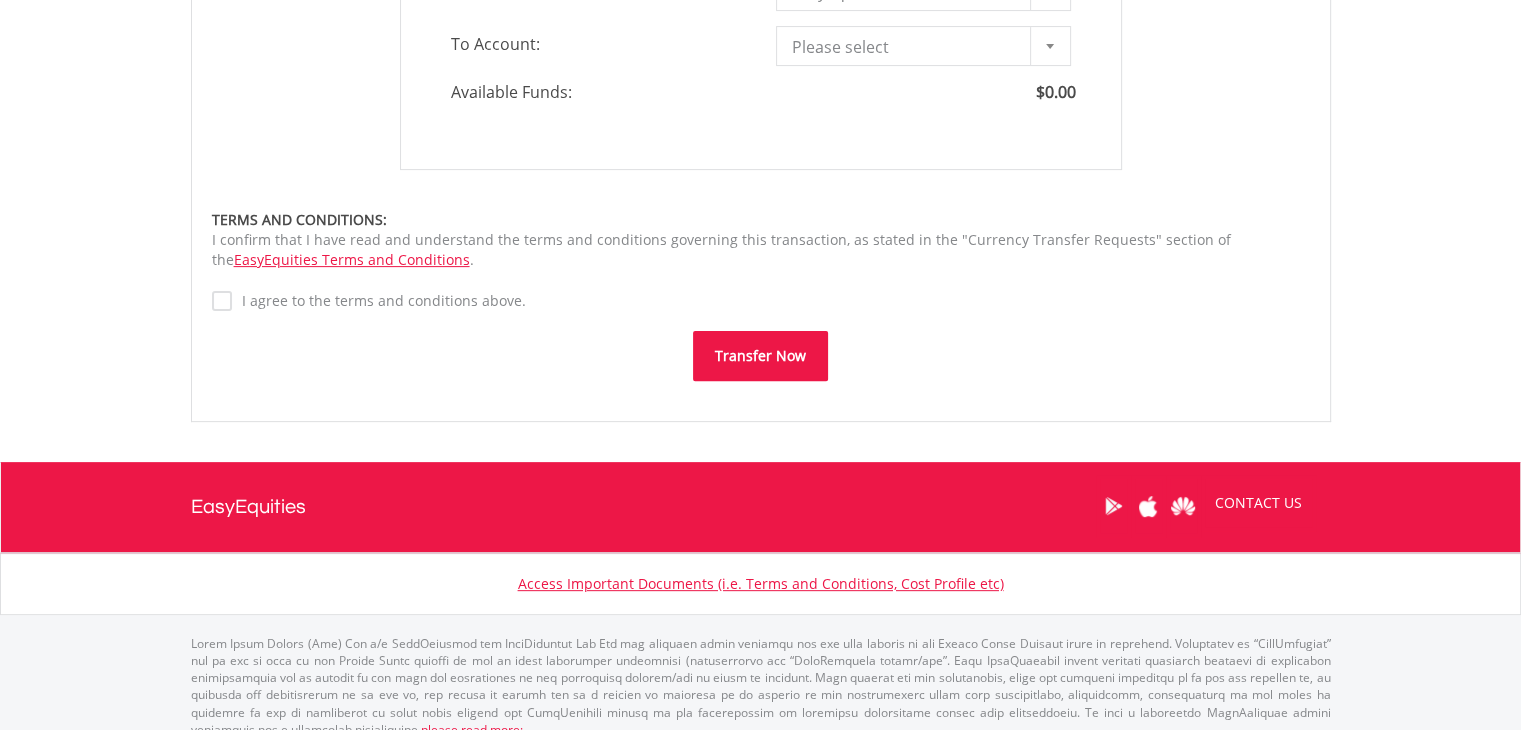 scroll, scrollTop: 100, scrollLeft: 0, axis: vertical 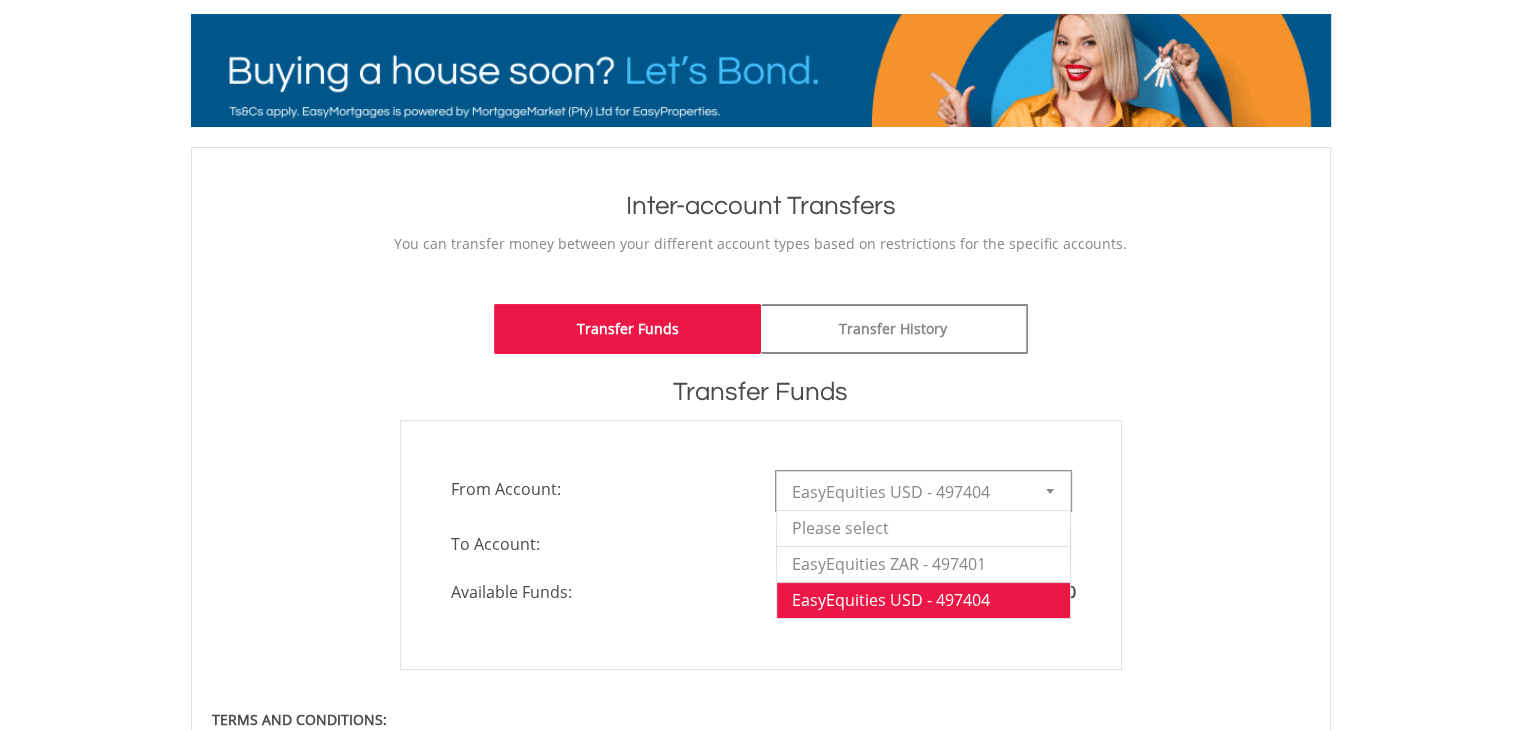 click at bounding box center [1050, 491] 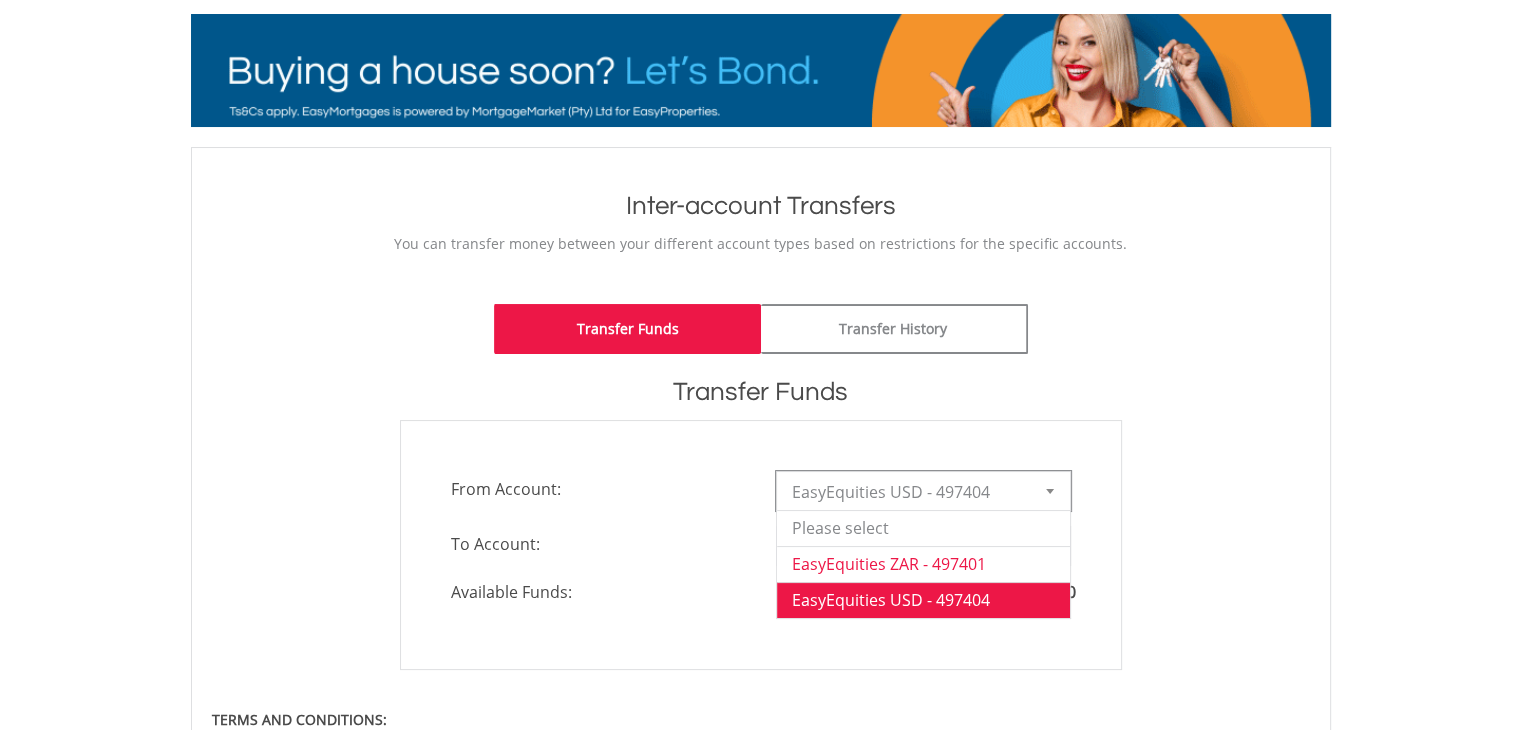 click on "EasyEquities ZAR - 497401" at bounding box center [923, 564] 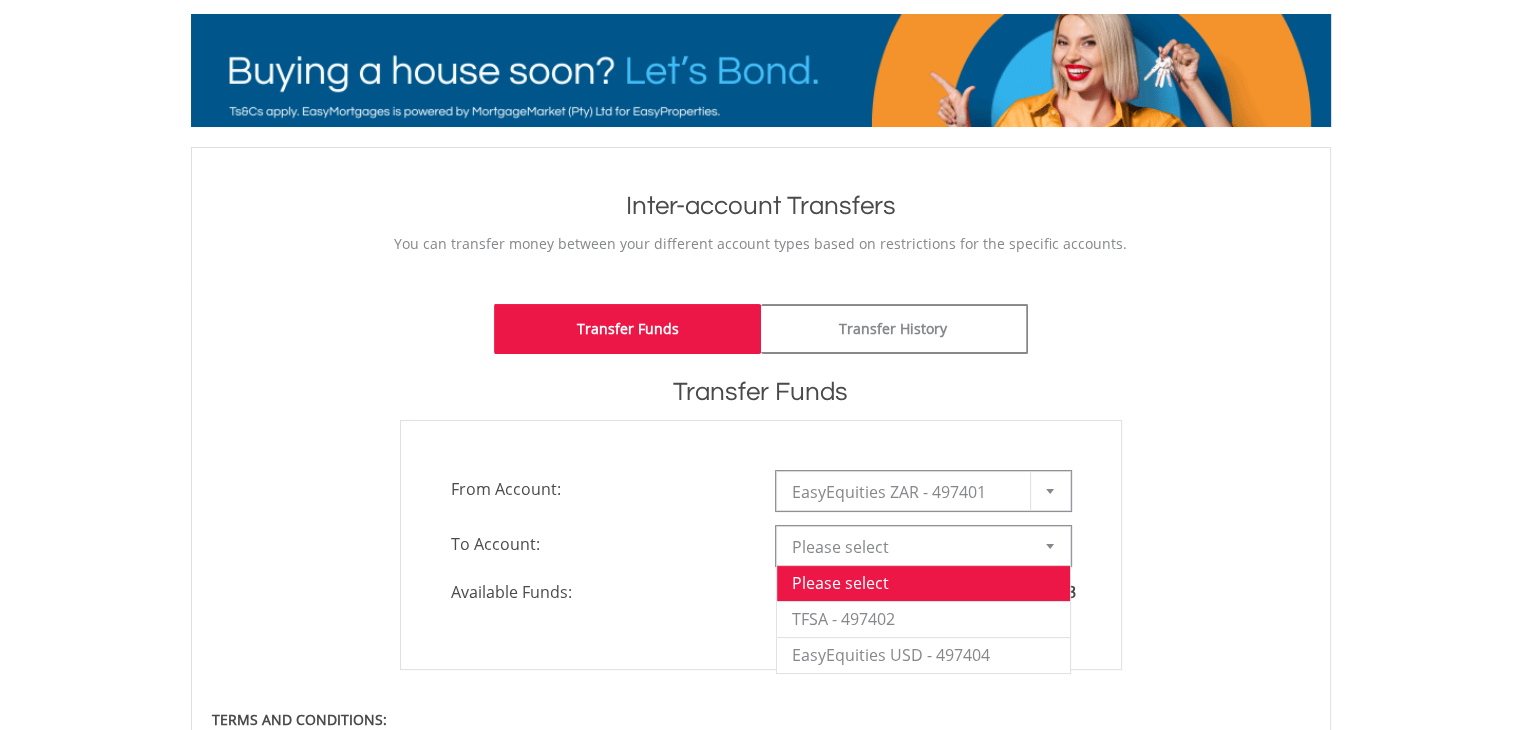 click at bounding box center [1050, 546] 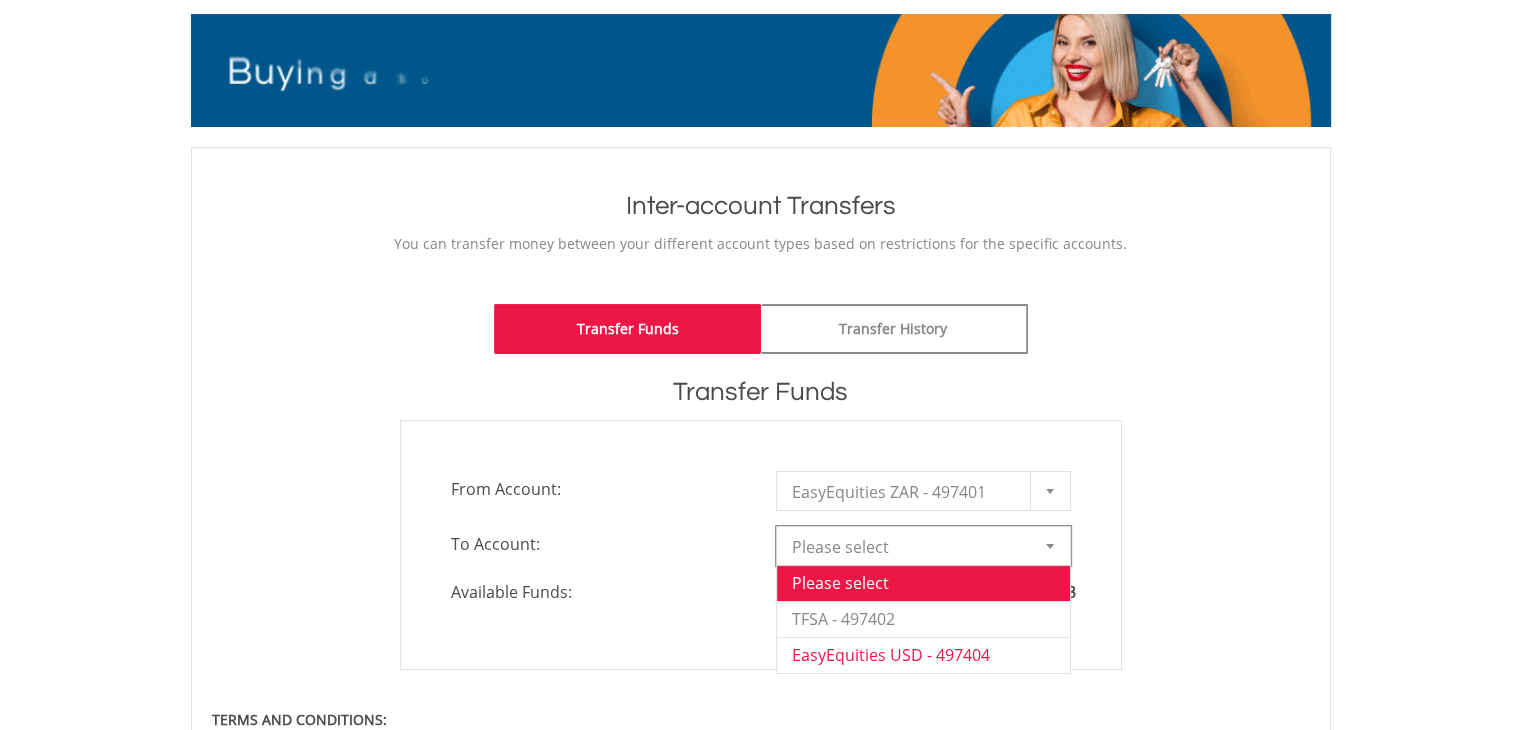 click on "EasyEquities USD - 497404" at bounding box center (923, 655) 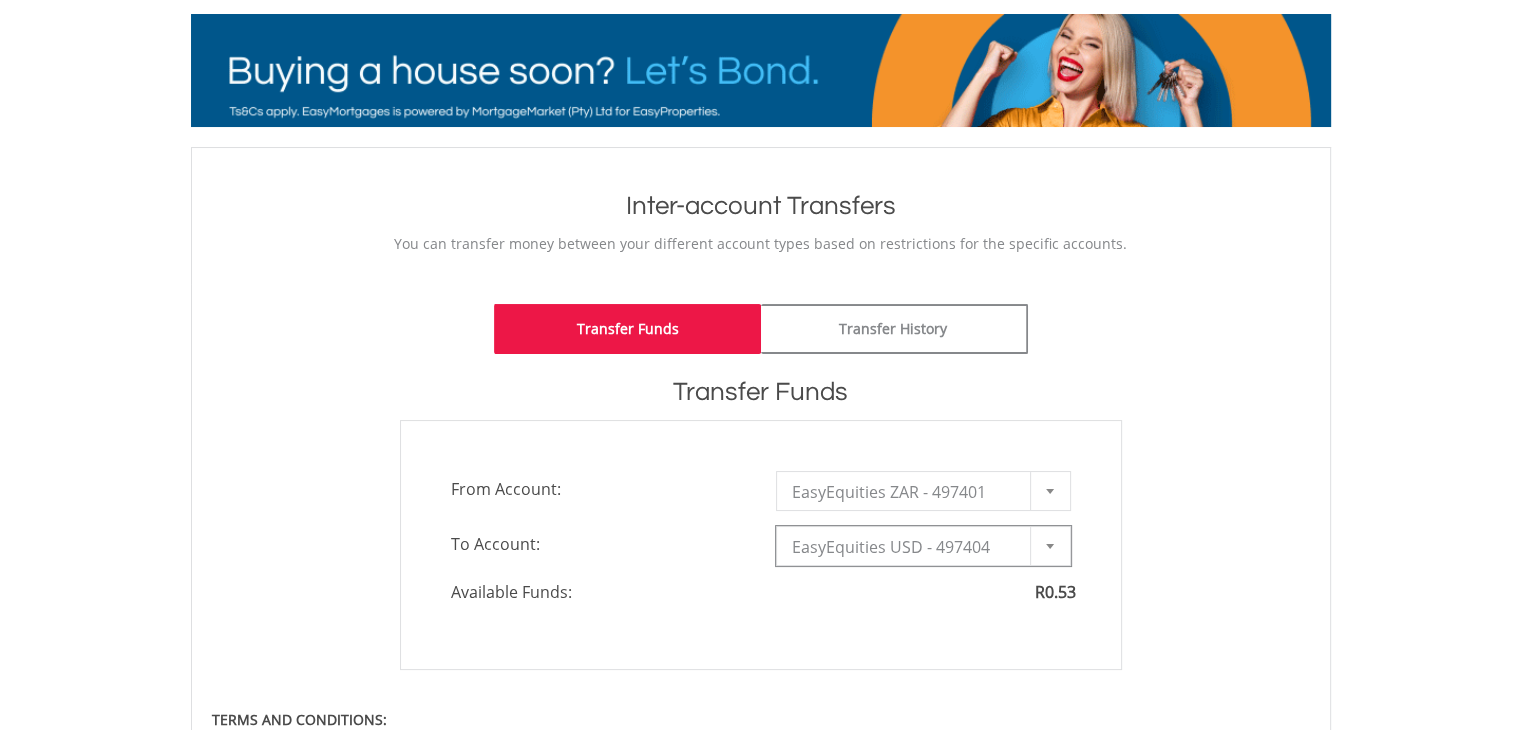 type on "*" 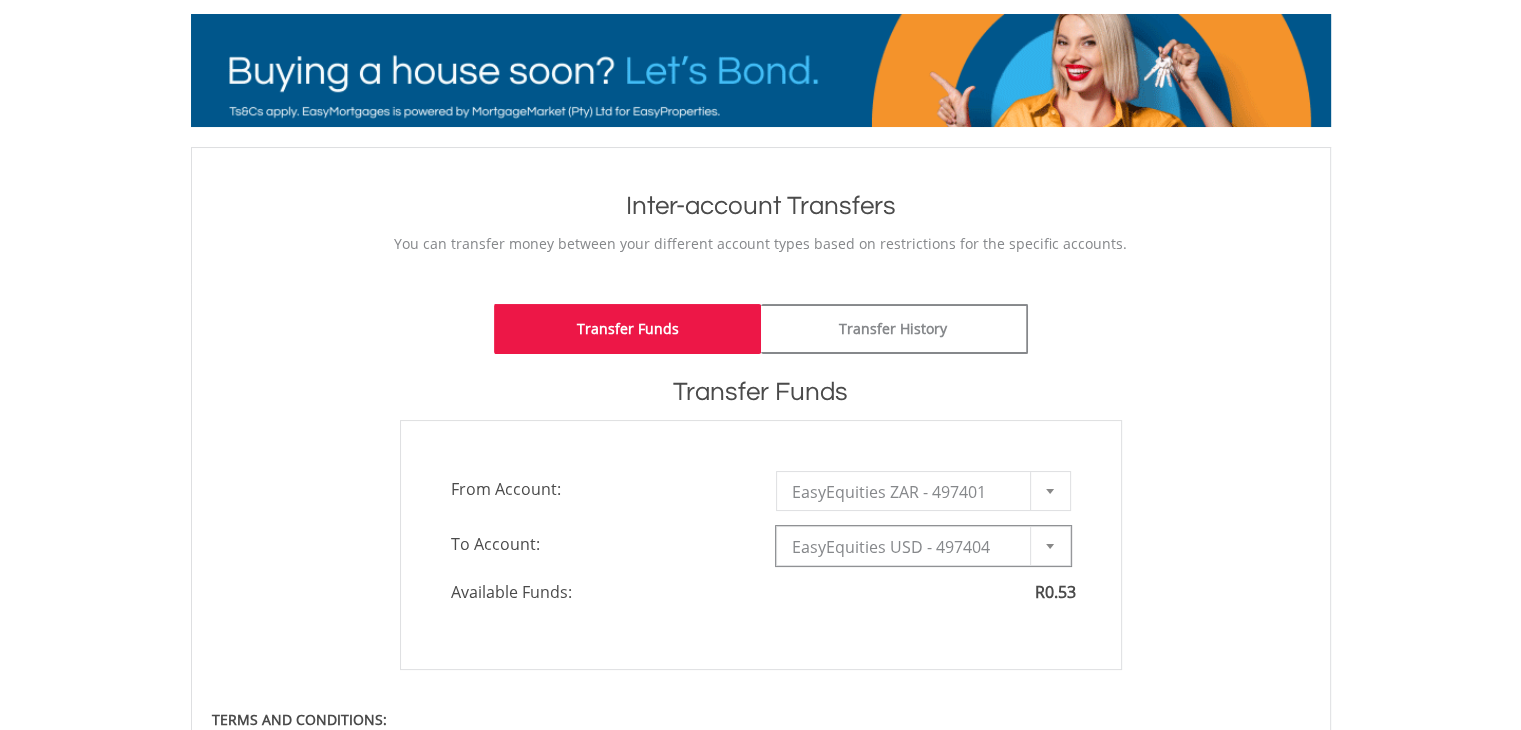 type on "*" 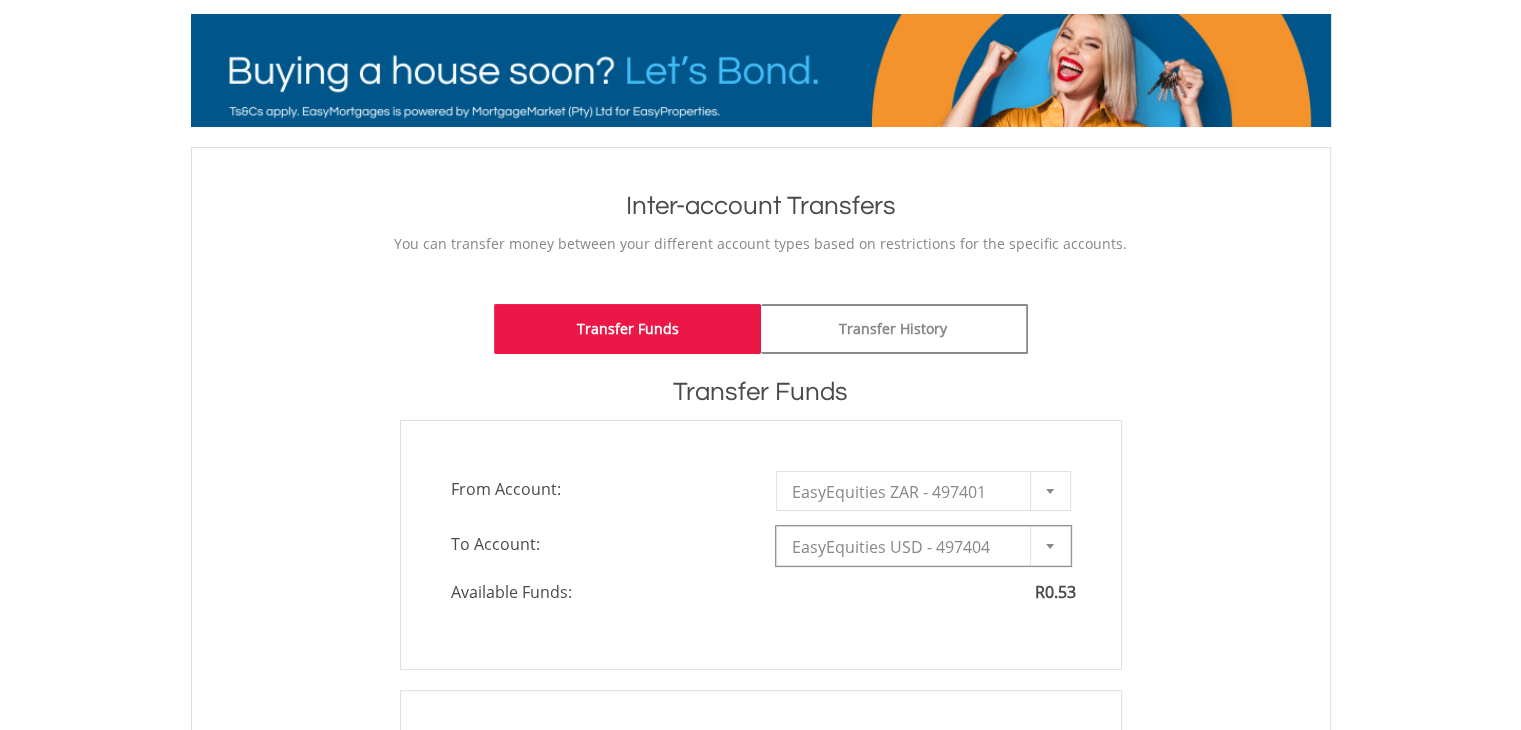 click on "**********" at bounding box center [761, 545] 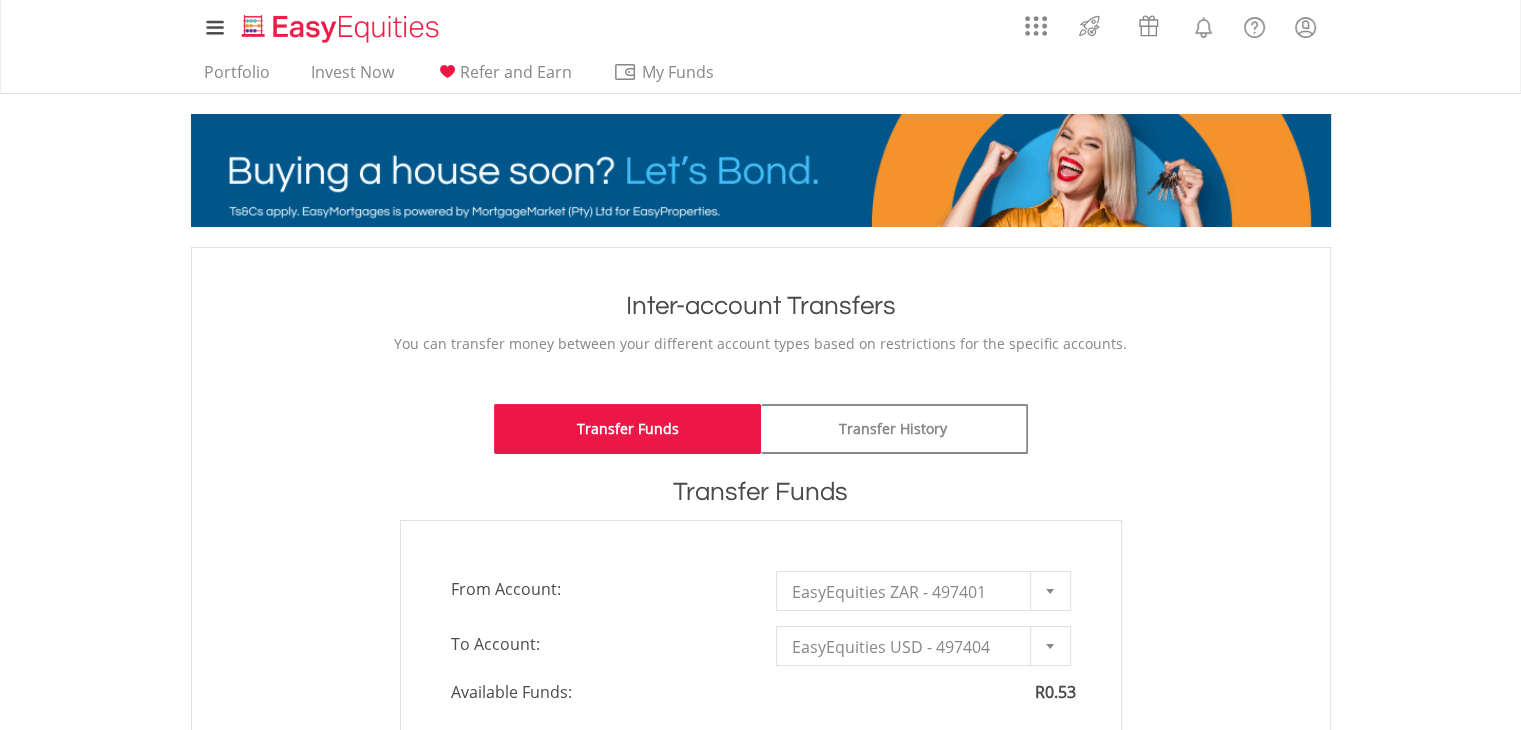 scroll, scrollTop: 0, scrollLeft: 0, axis: both 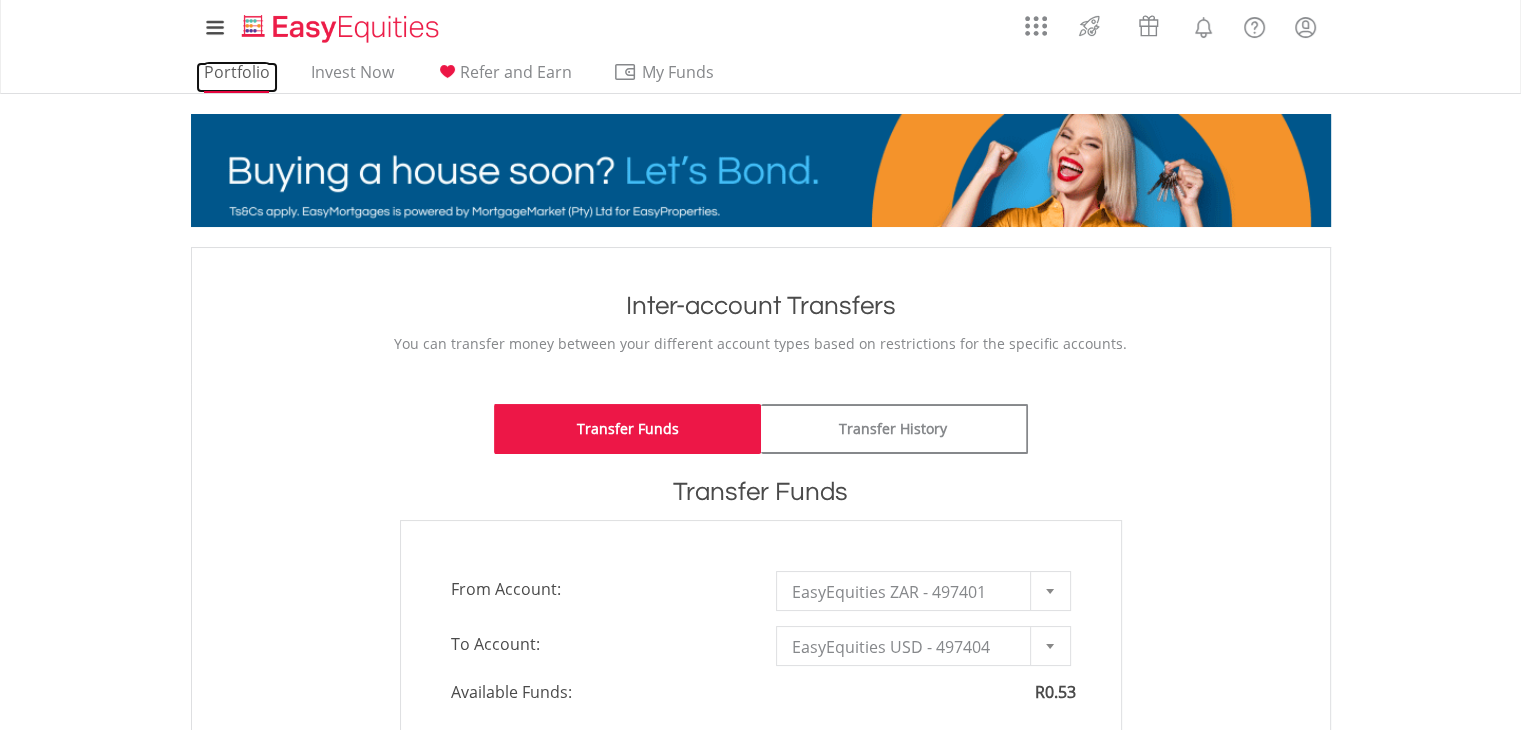 click on "Portfolio" at bounding box center [237, 77] 